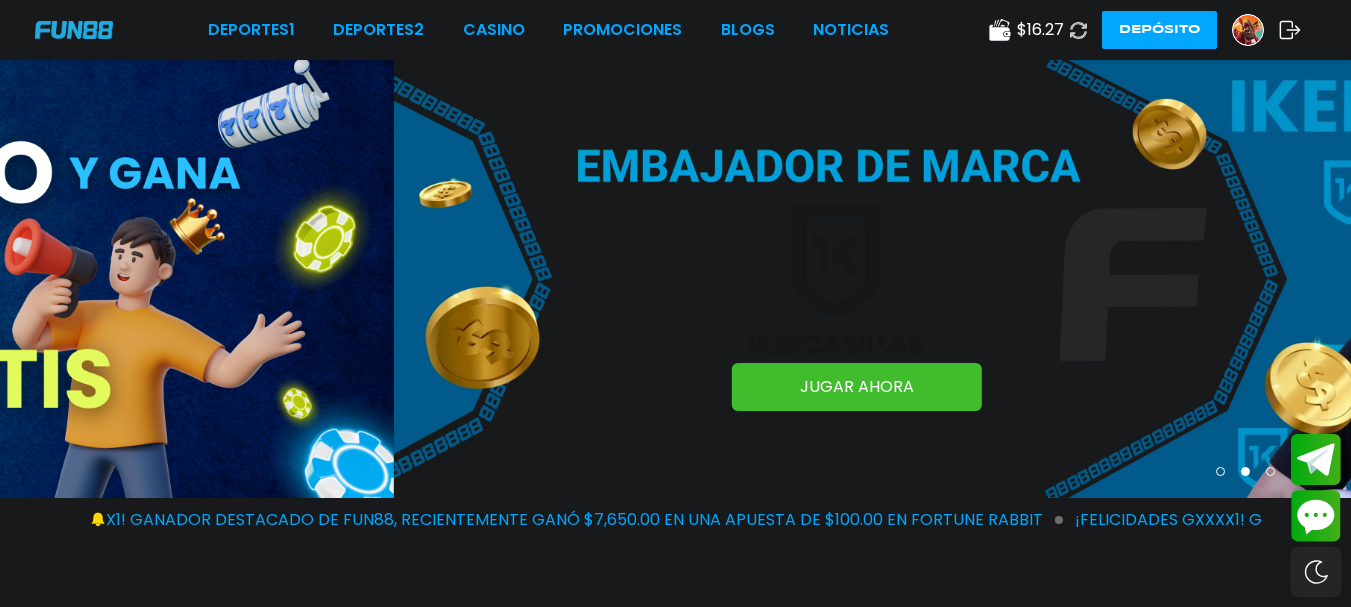 scroll, scrollTop: 0, scrollLeft: 0, axis: both 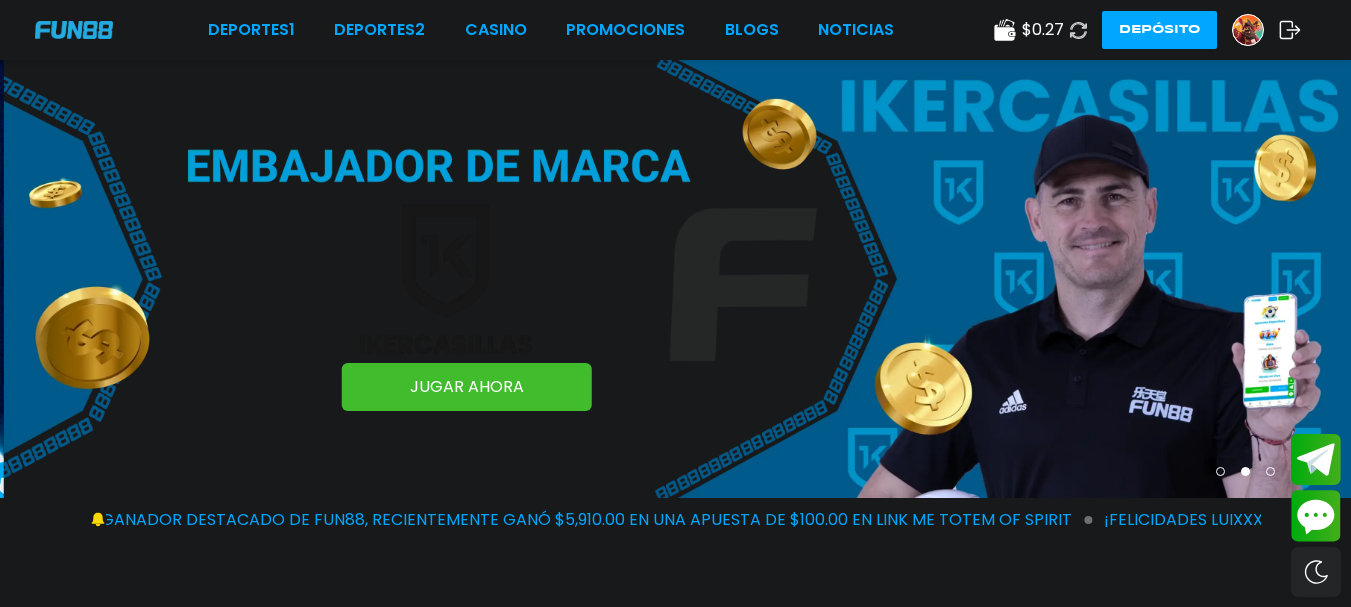 click 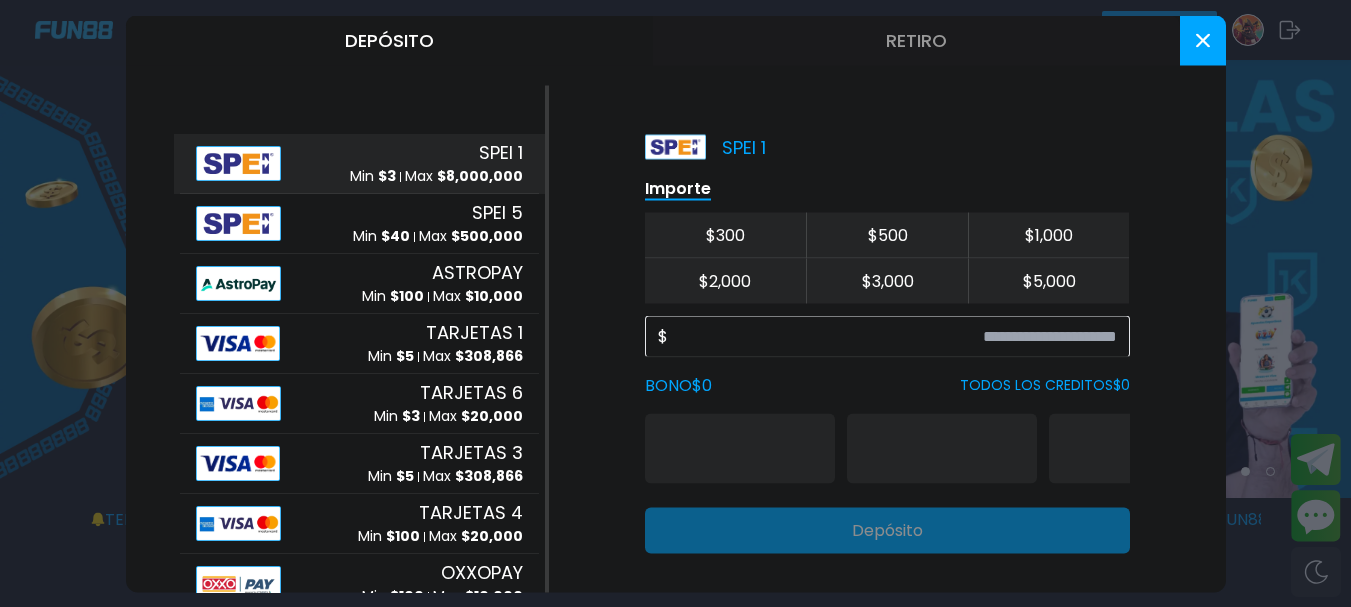 click on "Retiro" at bounding box center [916, 40] 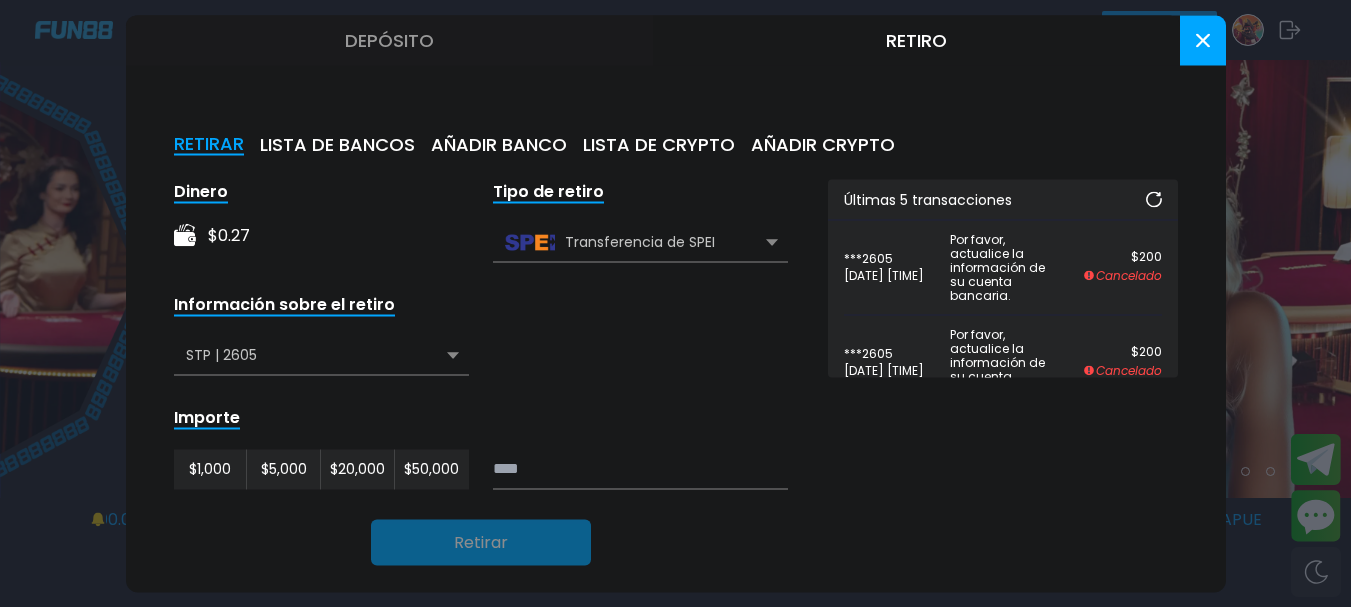 click 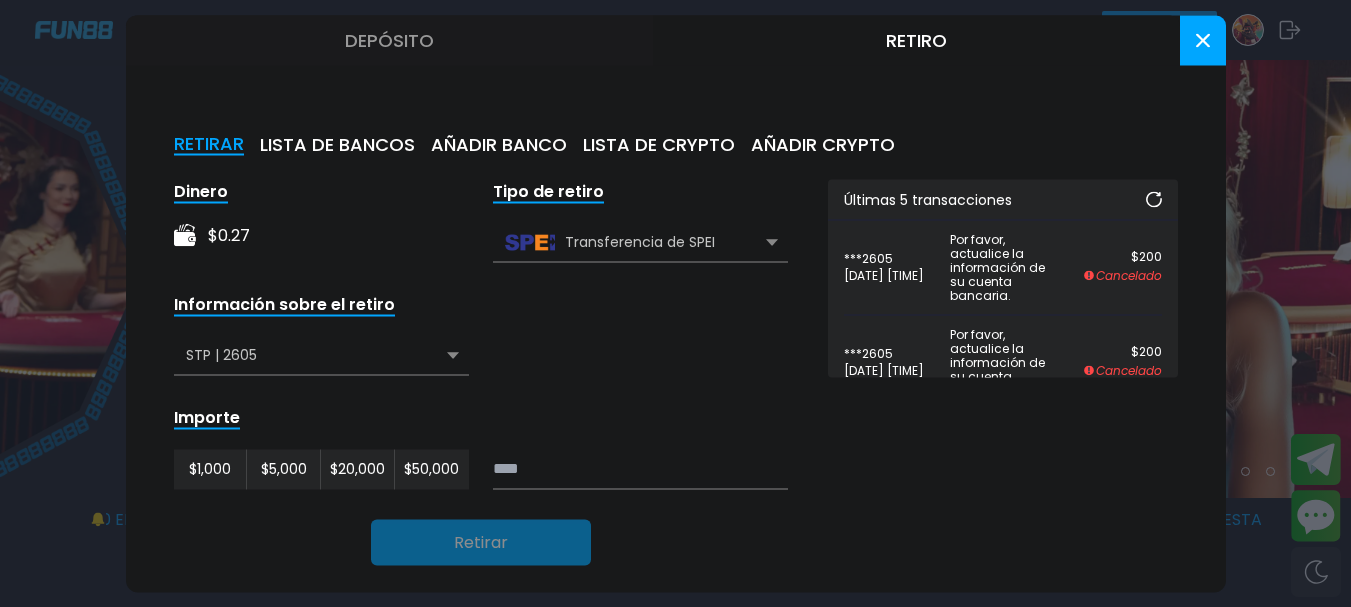 click 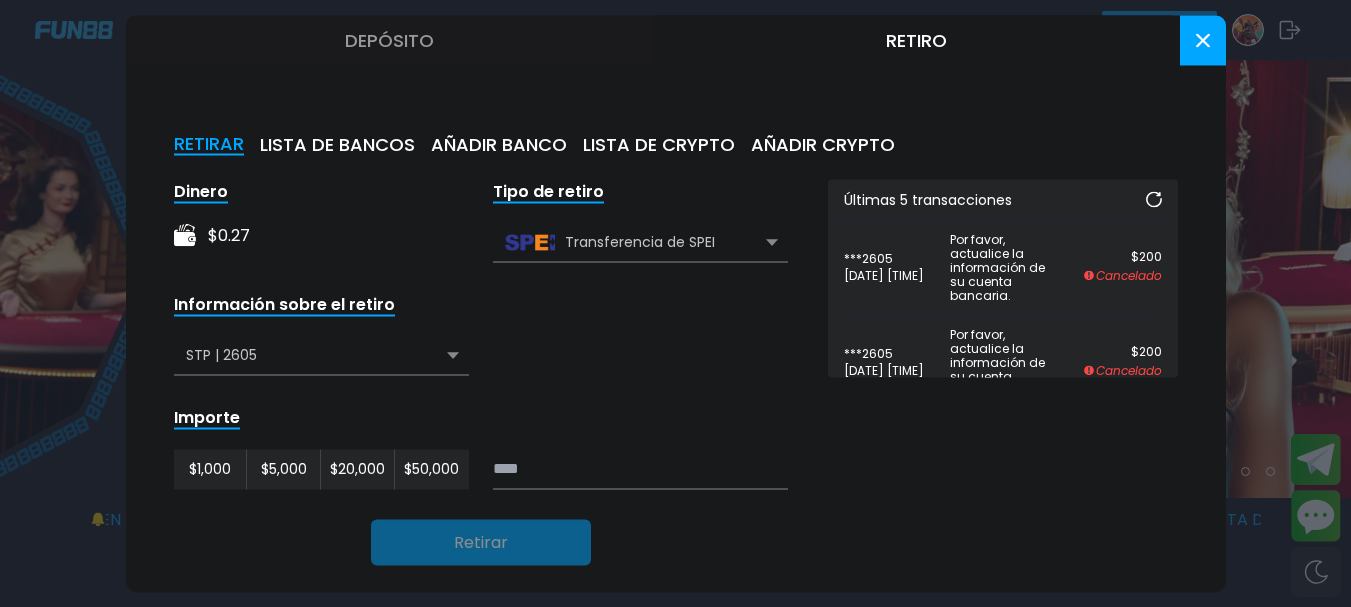 click 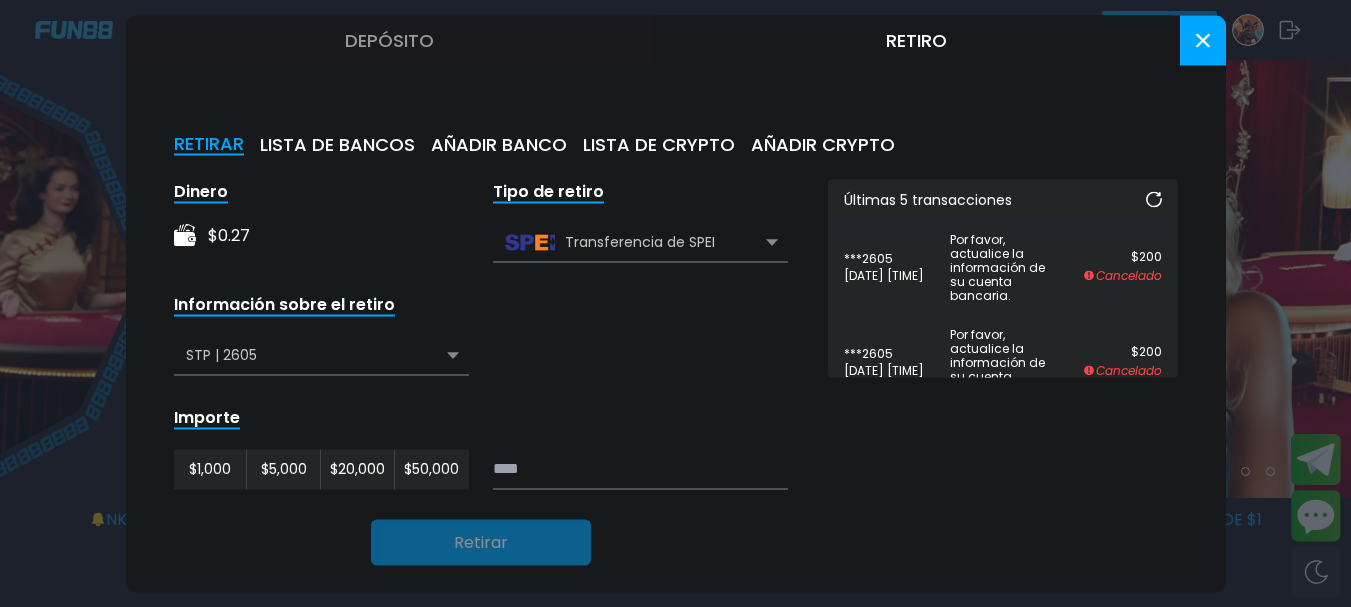 click 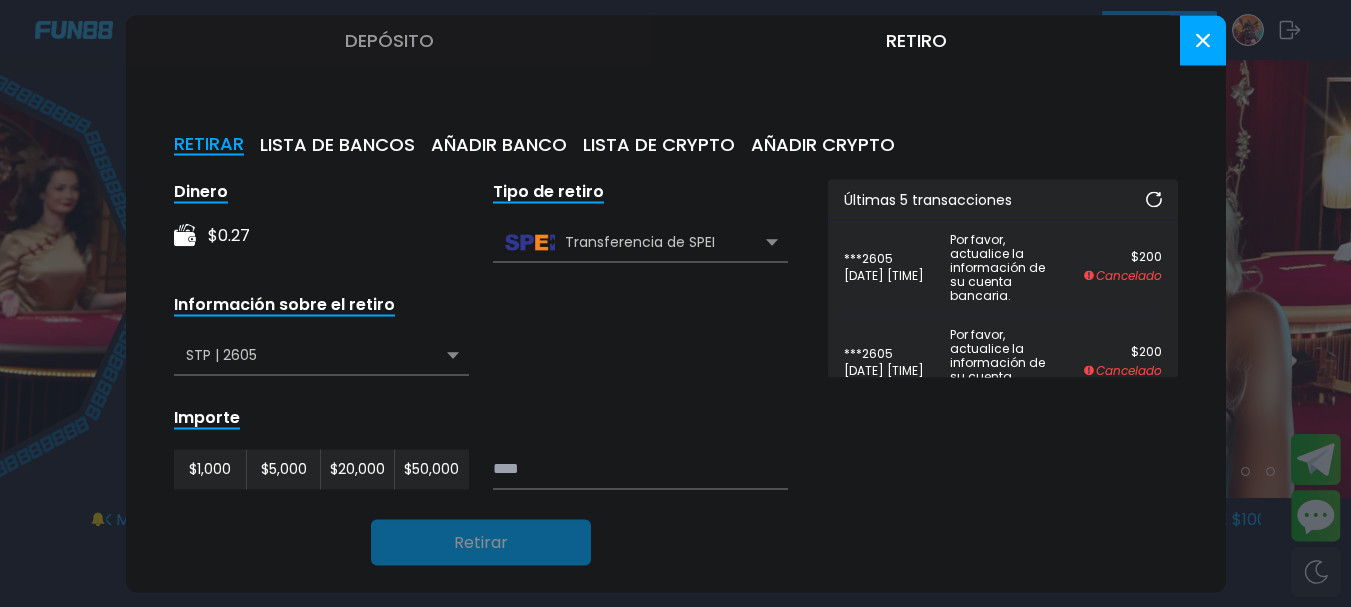 click 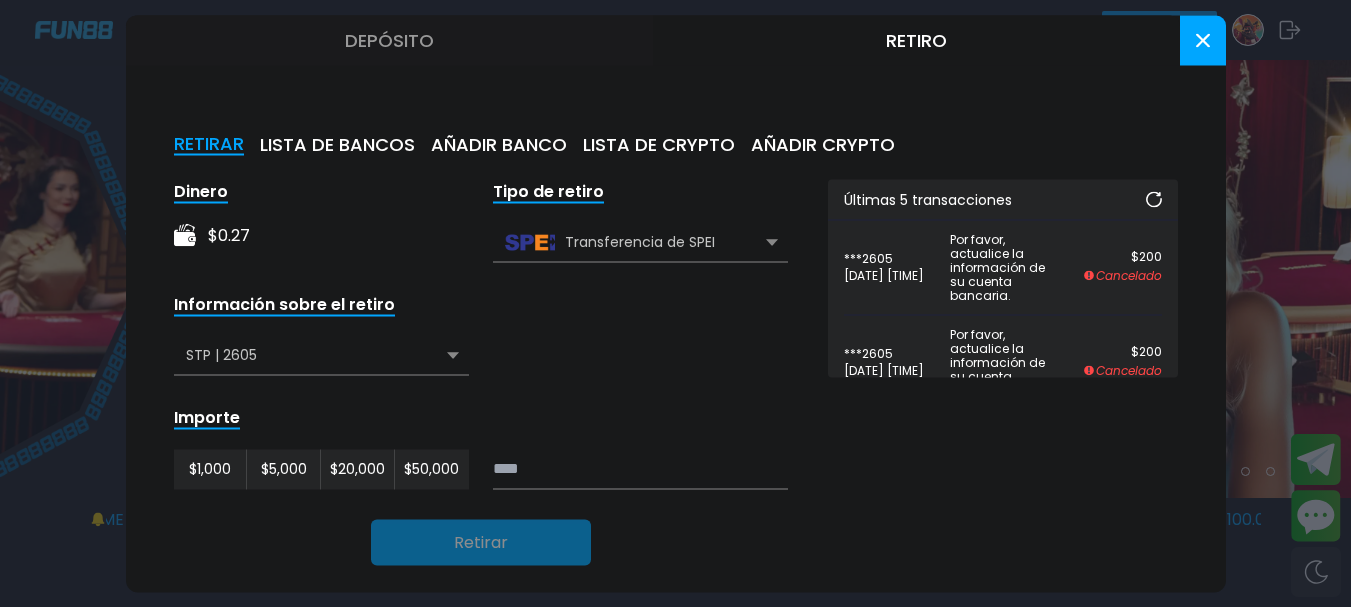 click 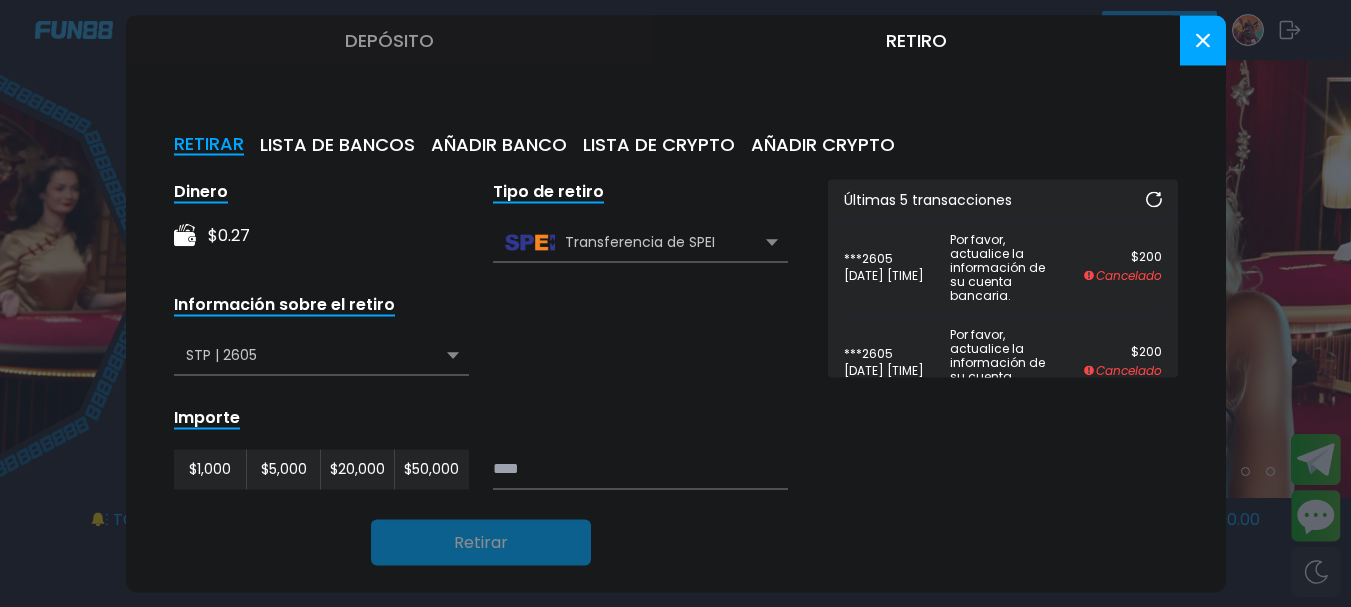 click 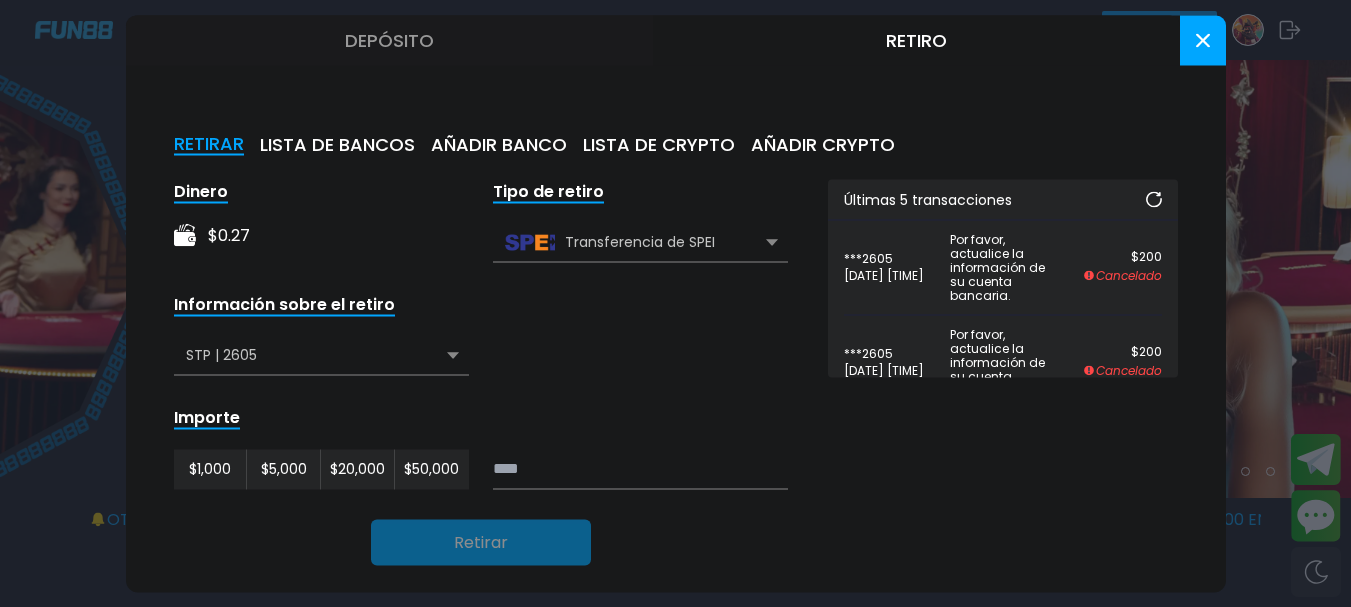 click 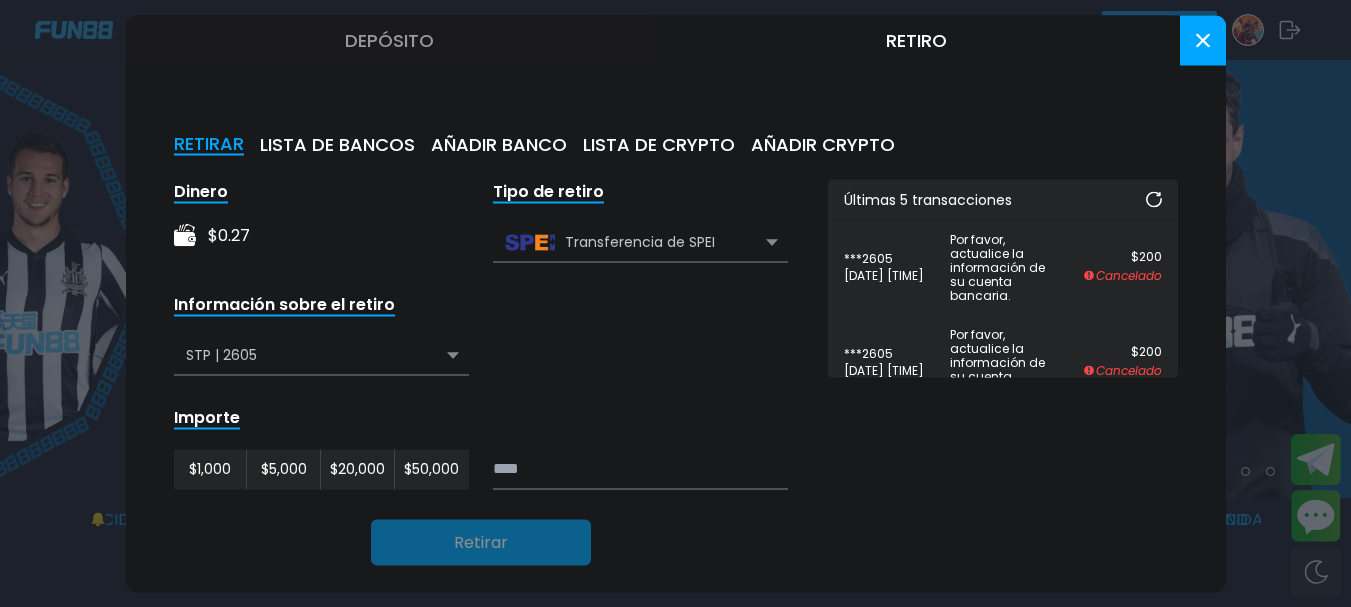 click at bounding box center (1203, 40) 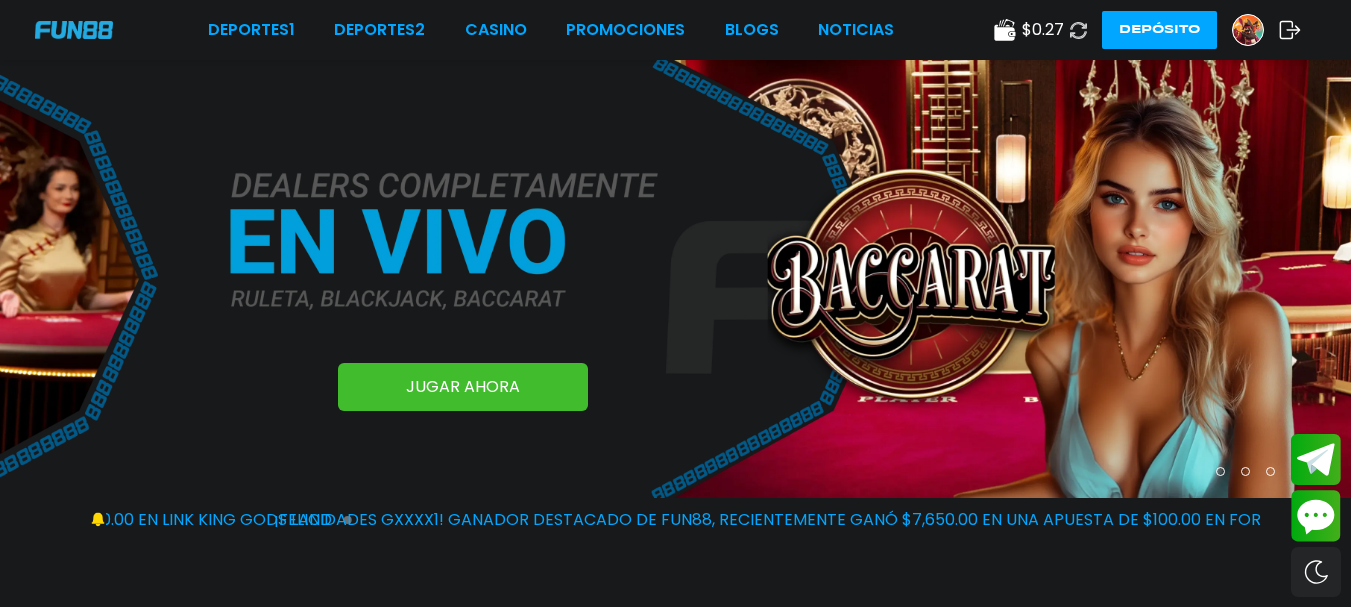 click at bounding box center [1248, 30] 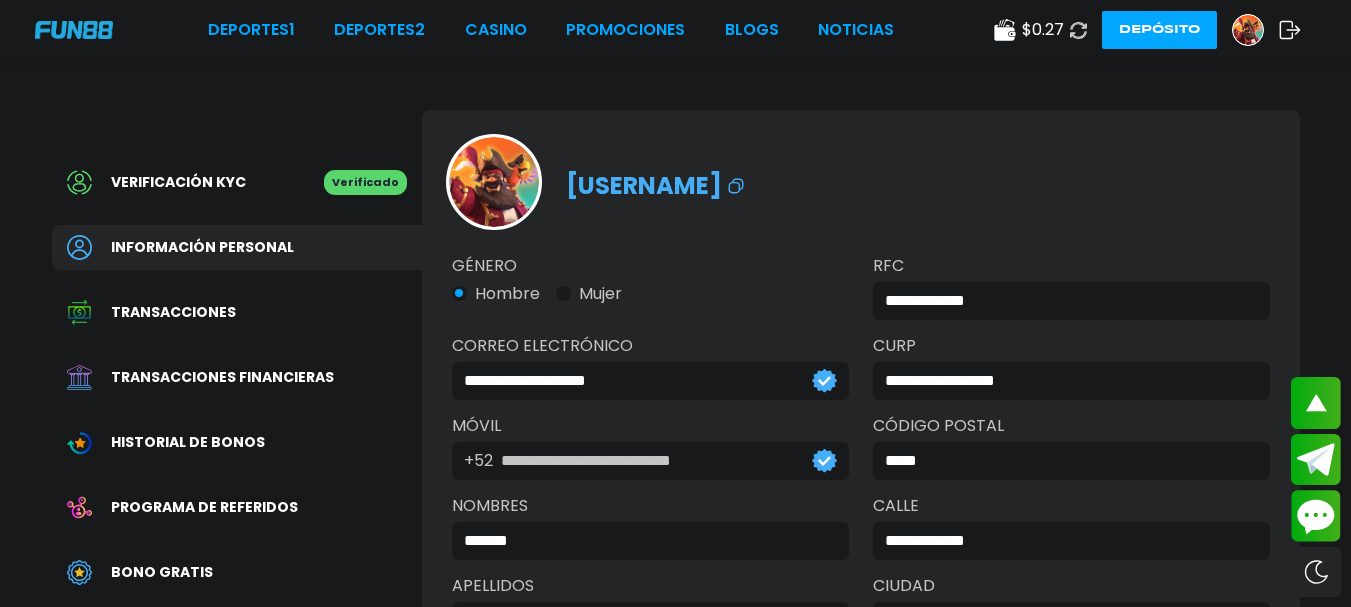scroll, scrollTop: 307, scrollLeft: 0, axis: vertical 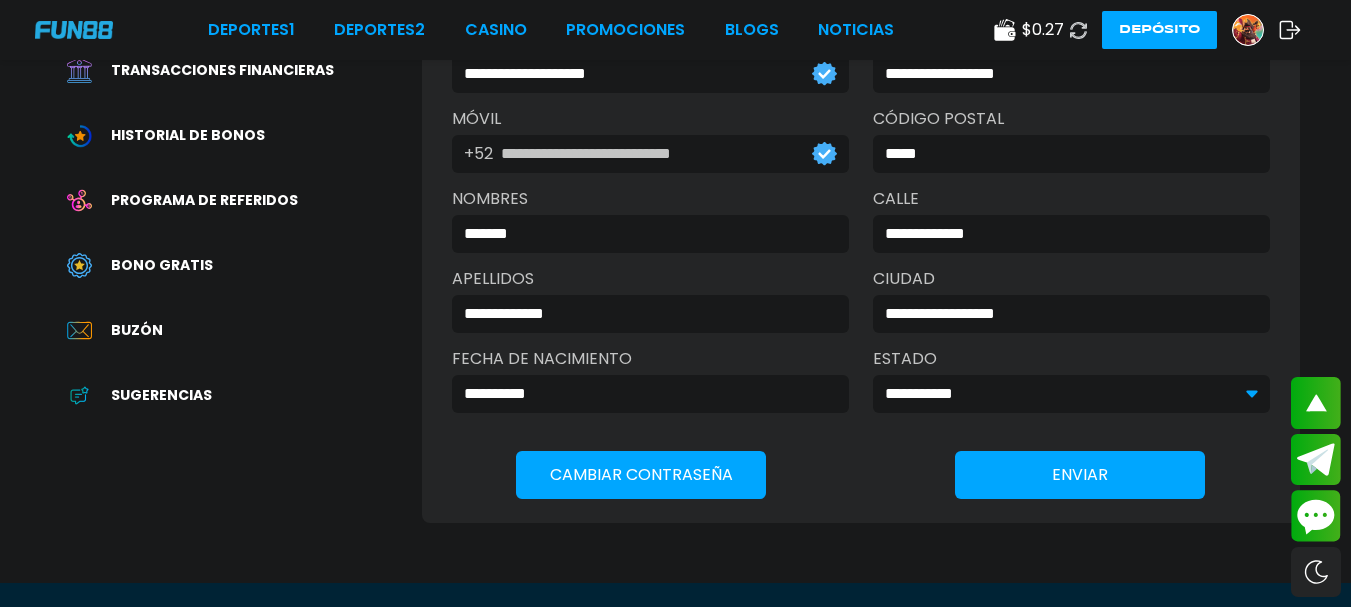 click on "Buzón" at bounding box center (137, 330) 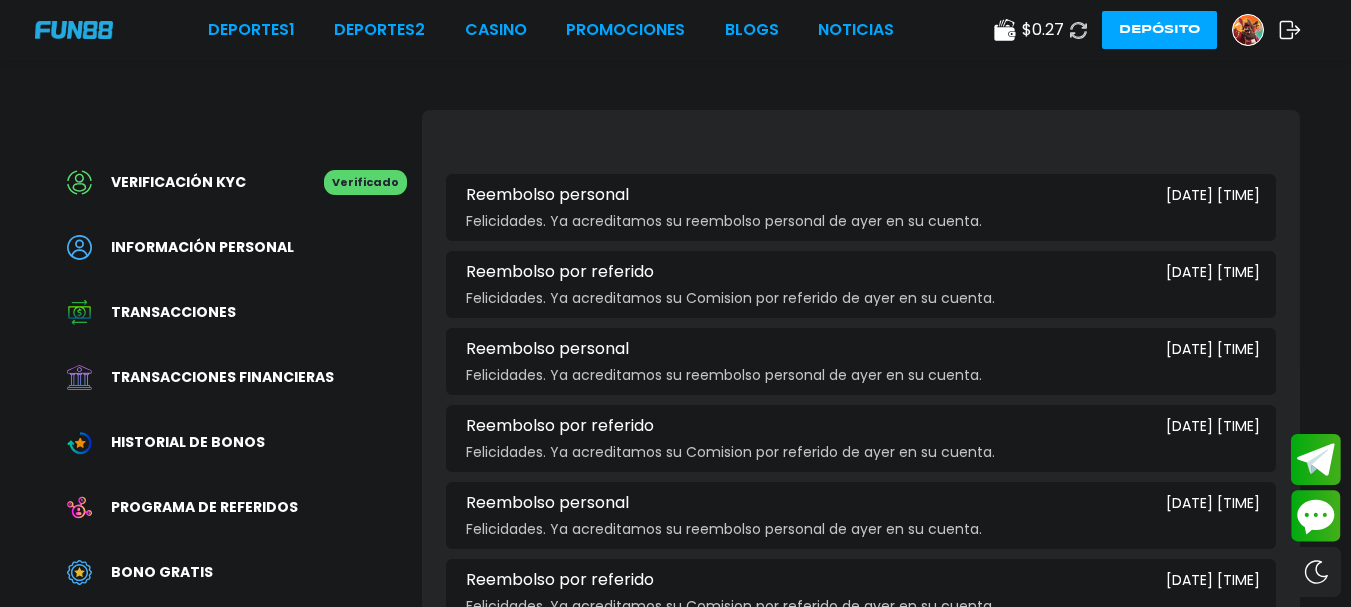 scroll, scrollTop: 274, scrollLeft: 0, axis: vertical 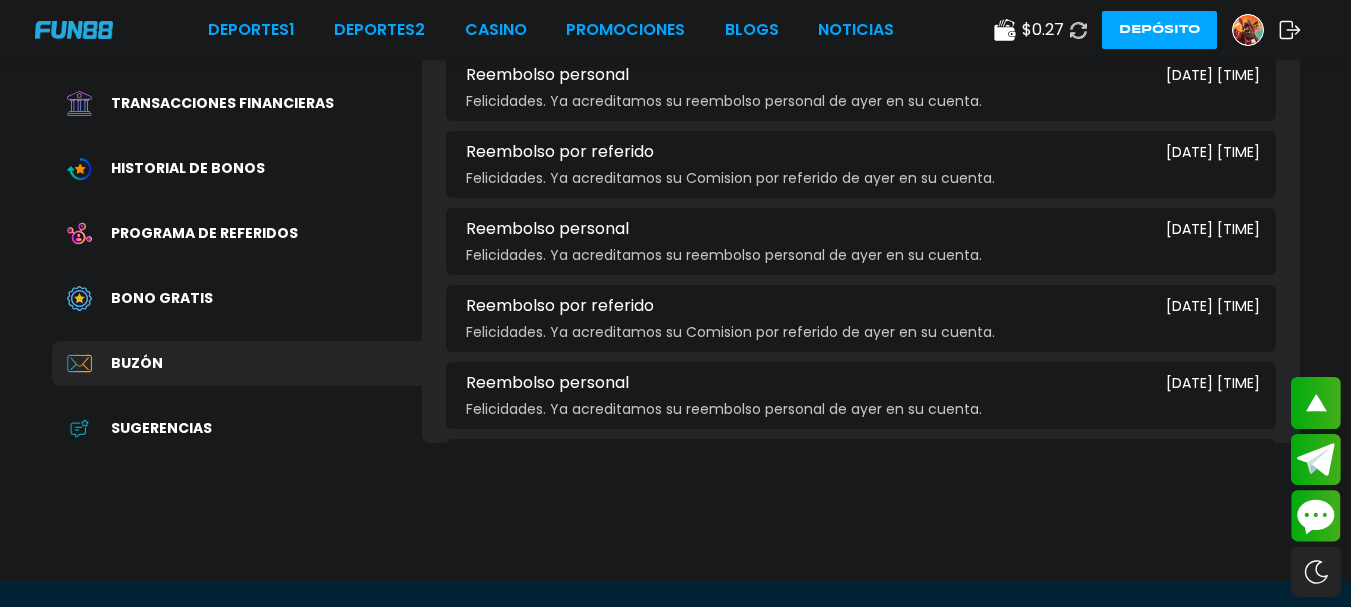 click on "Bono Gratis" at bounding box center (162, 298) 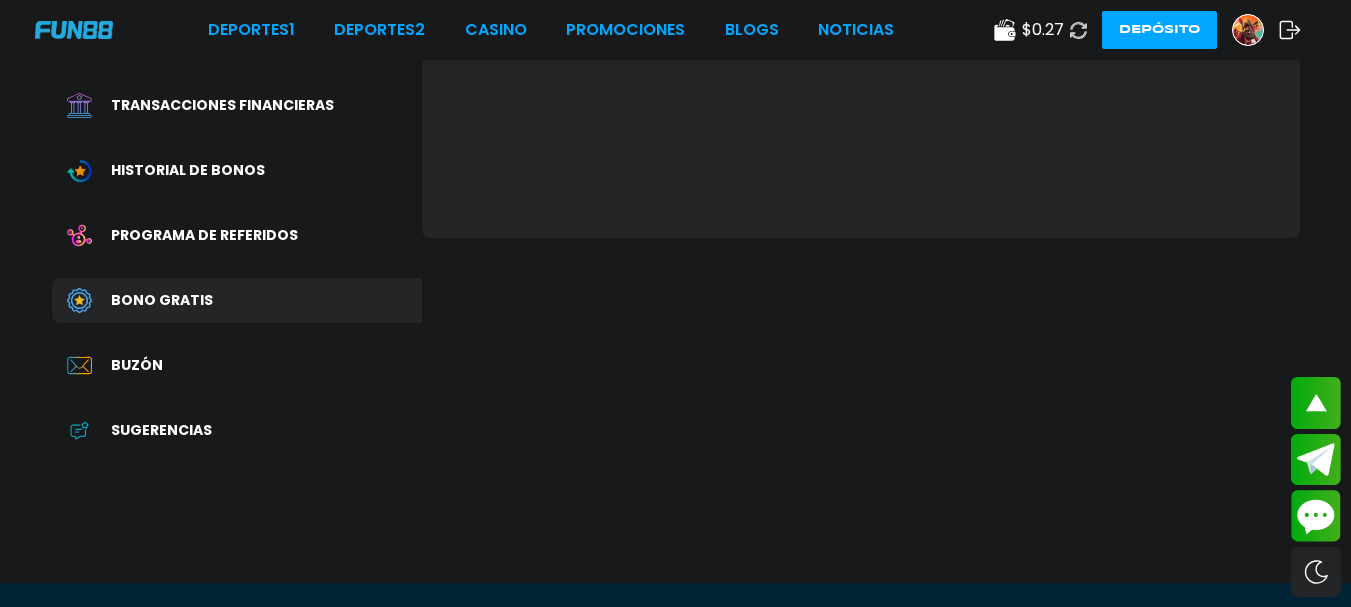 scroll, scrollTop: 0, scrollLeft: 0, axis: both 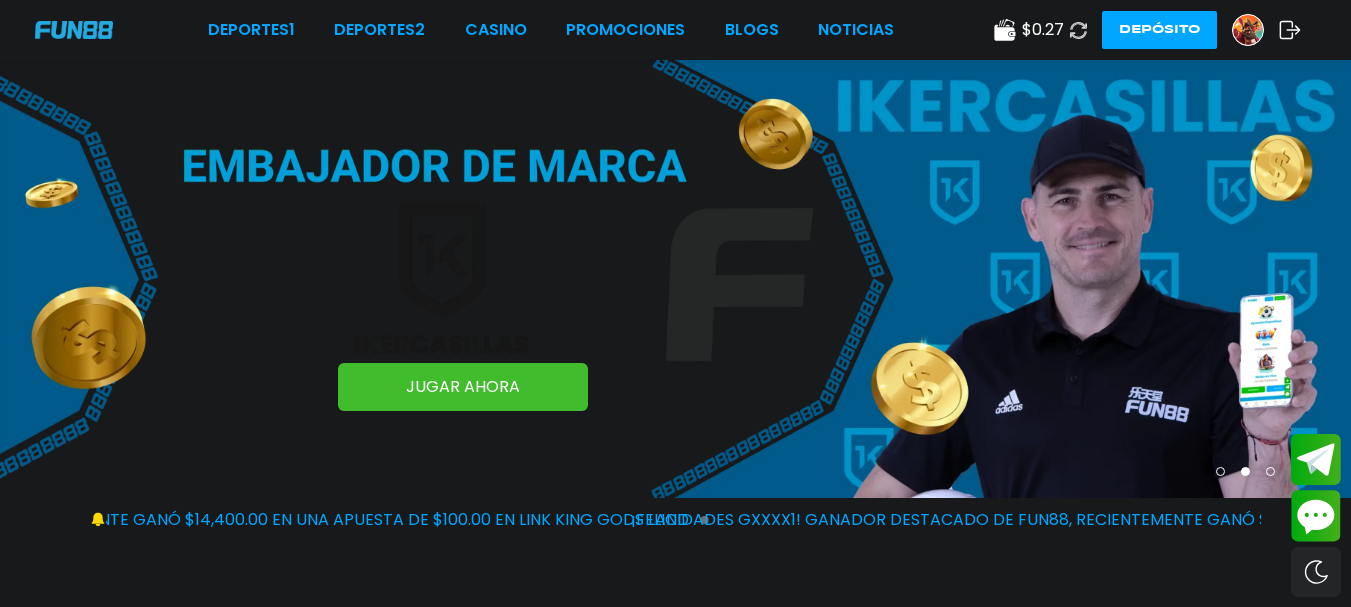 click 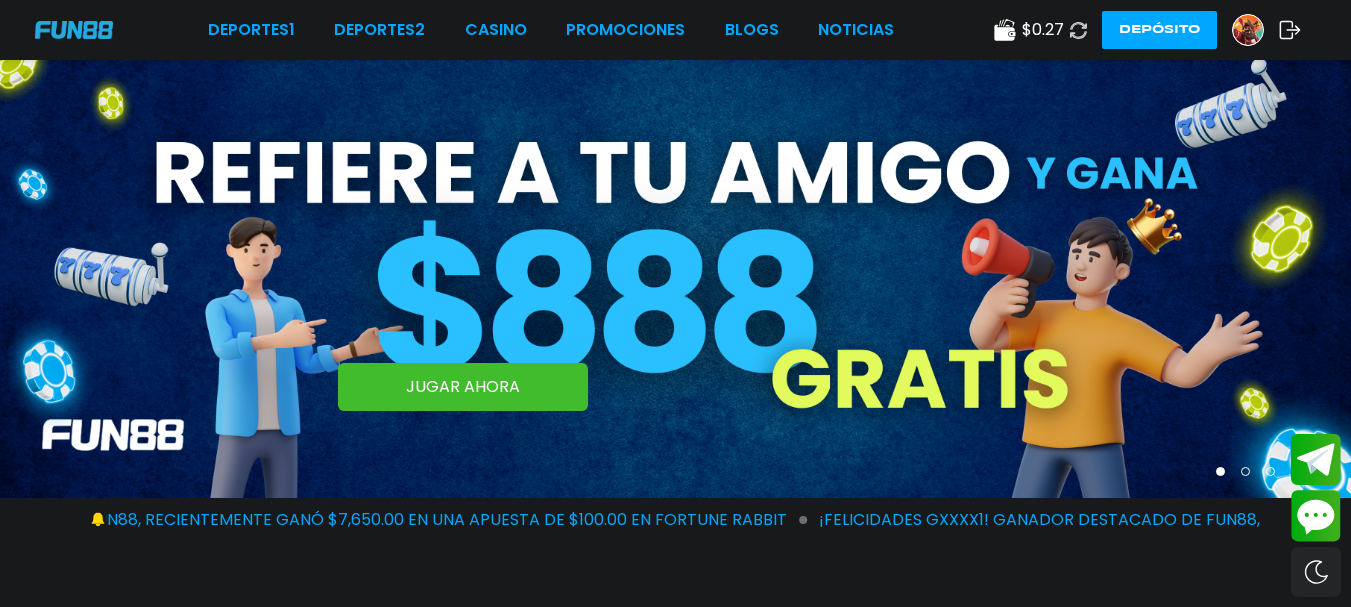 click 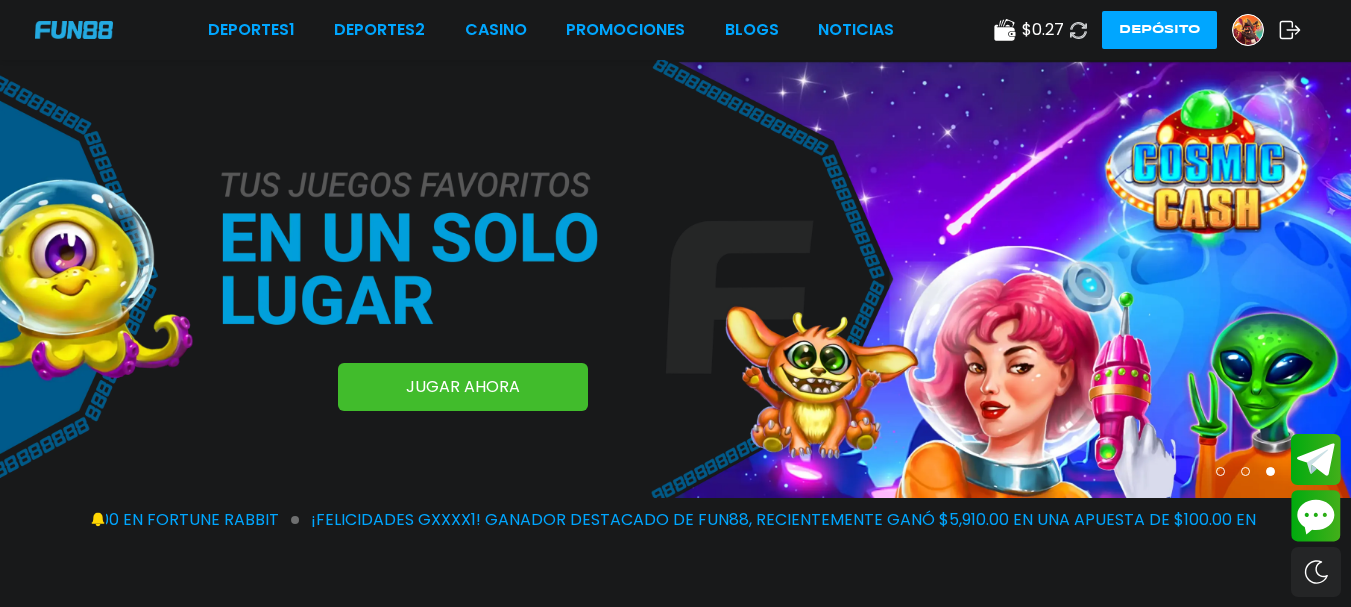 click 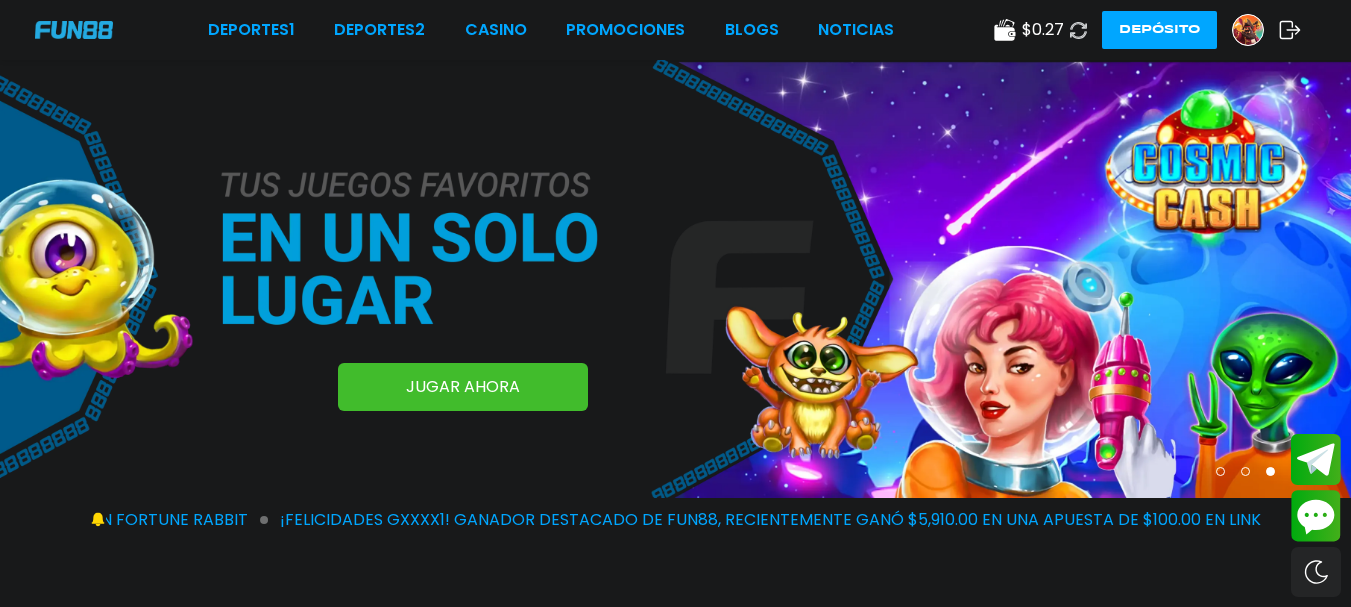 click at bounding box center [1079, 30] 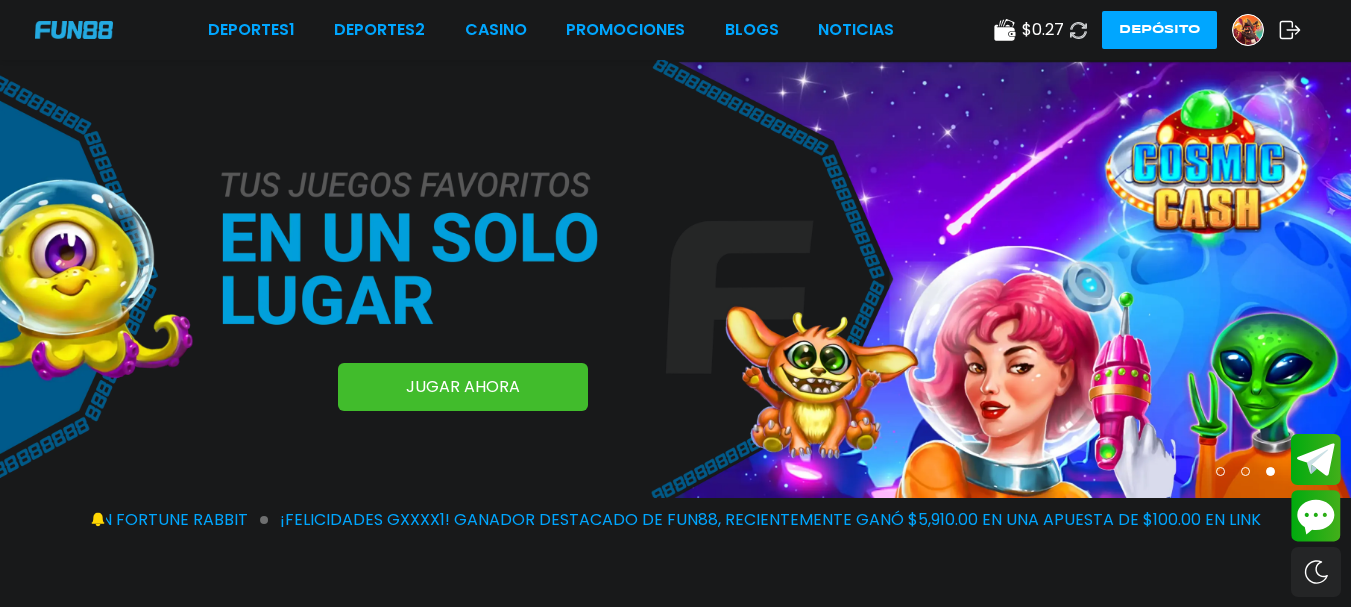 click at bounding box center (1078, 30) 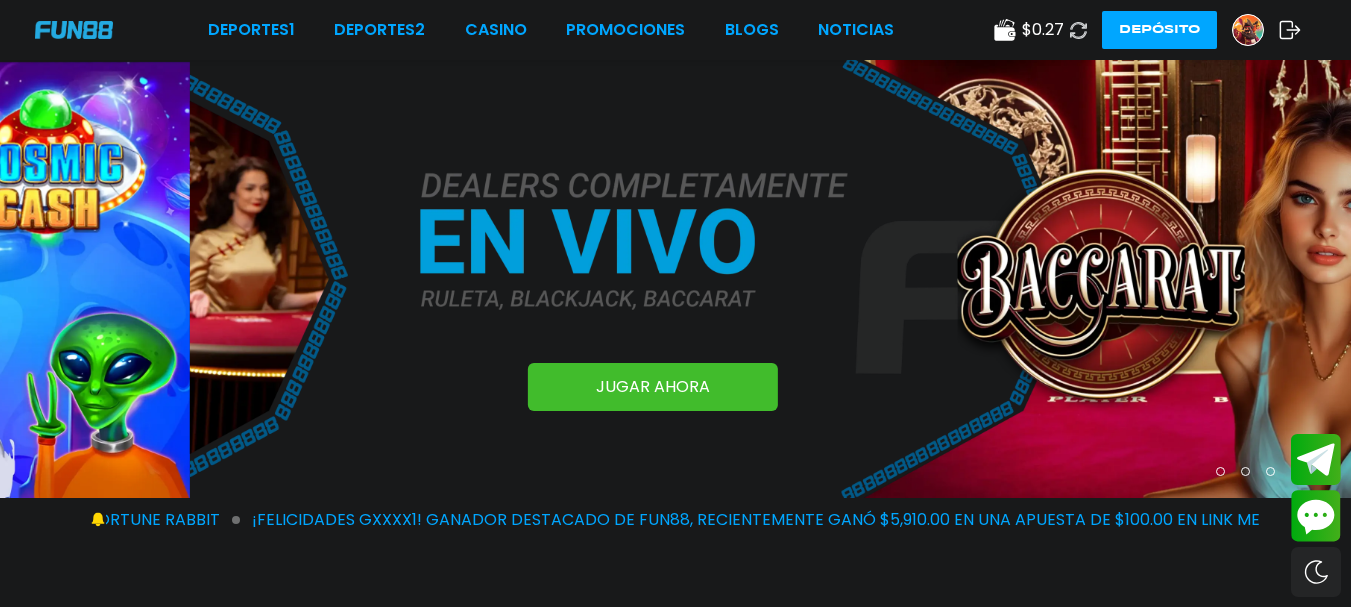 click at bounding box center [1078, 30] 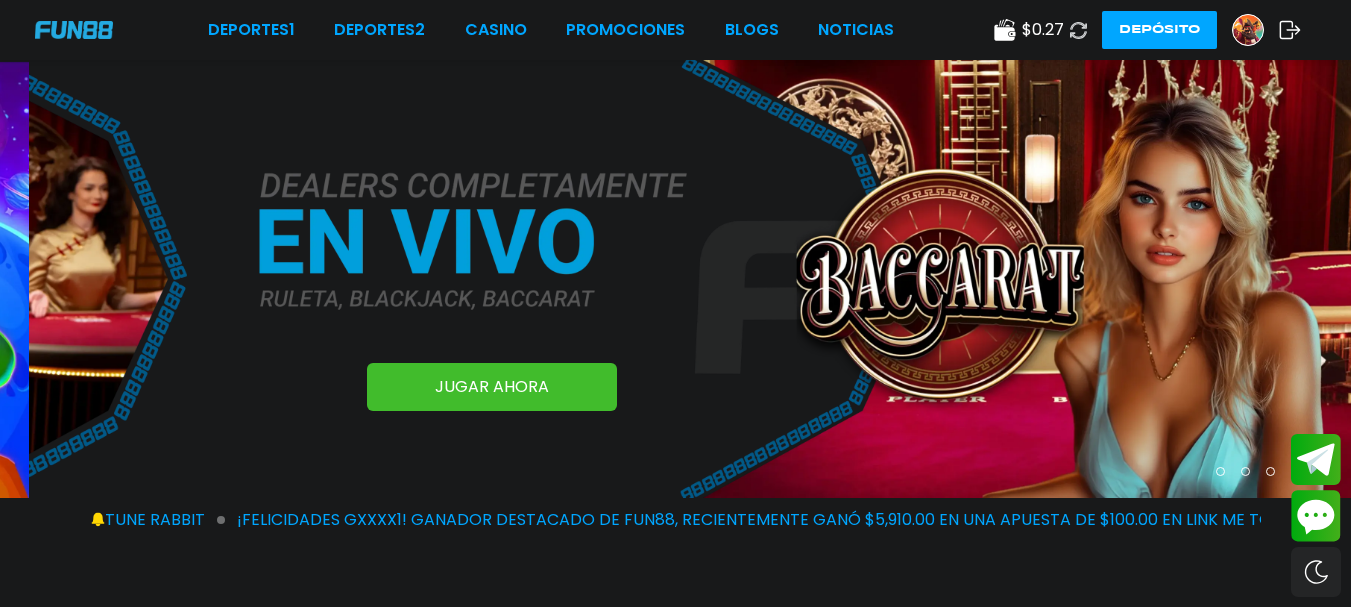 click at bounding box center [1078, 30] 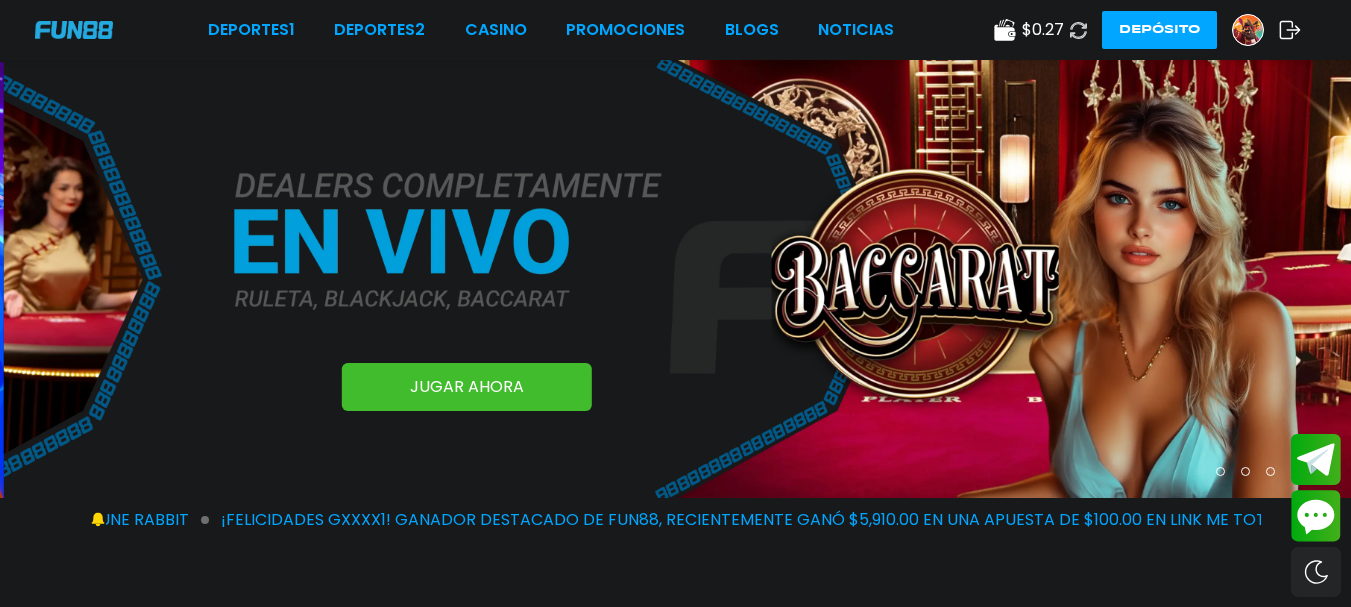 click at bounding box center (1078, 30) 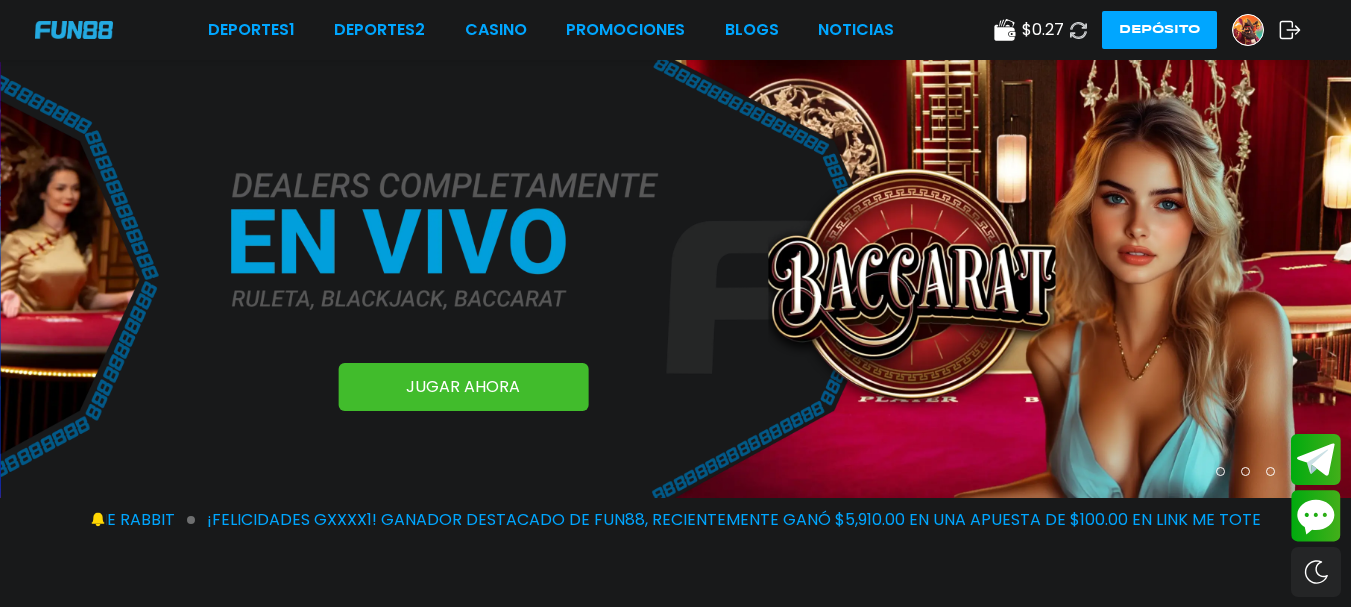 click at bounding box center (1078, 30) 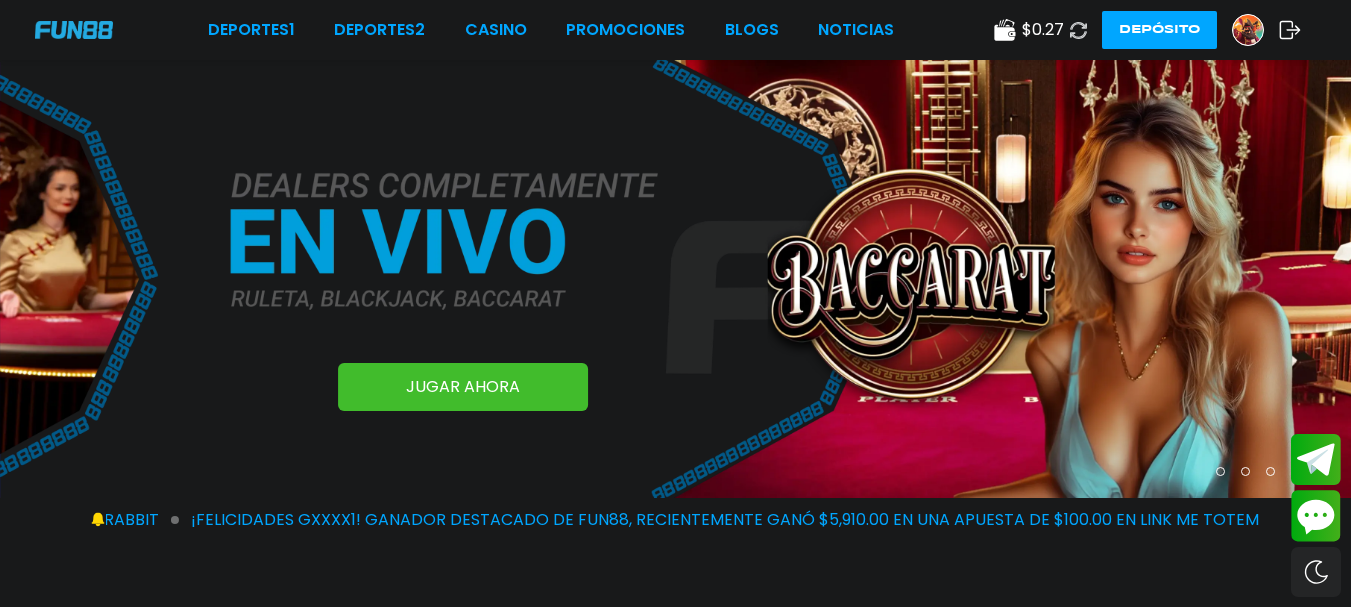 click at bounding box center (1078, 30) 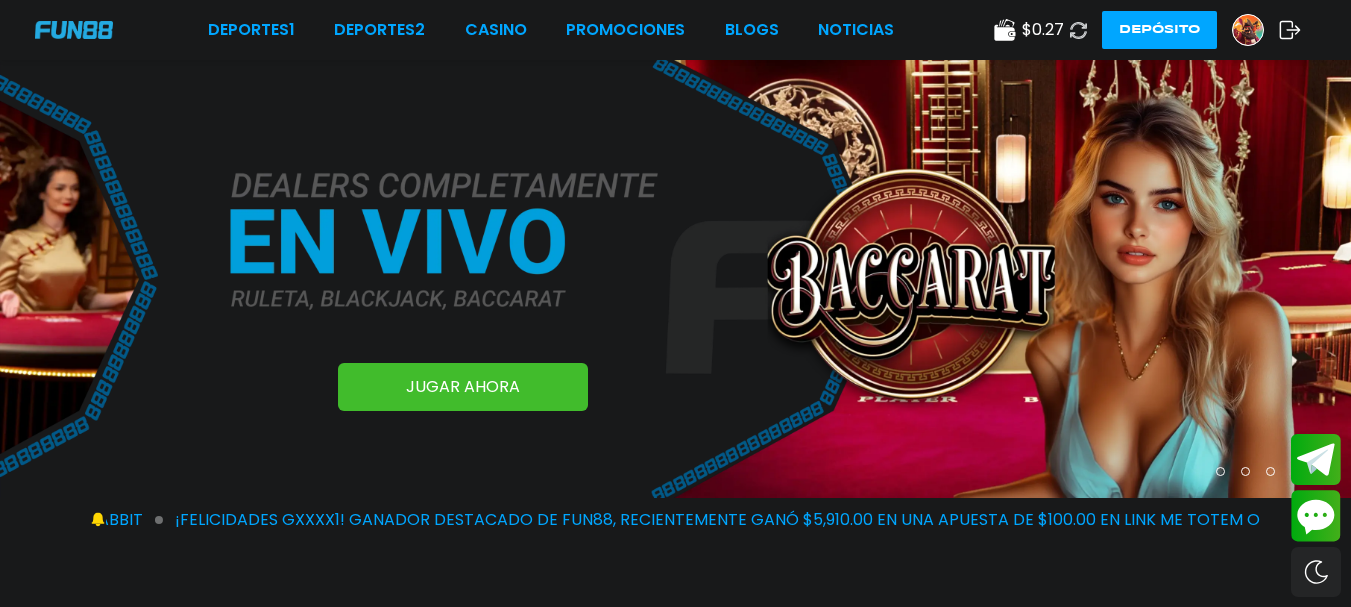 click at bounding box center [1079, 30] 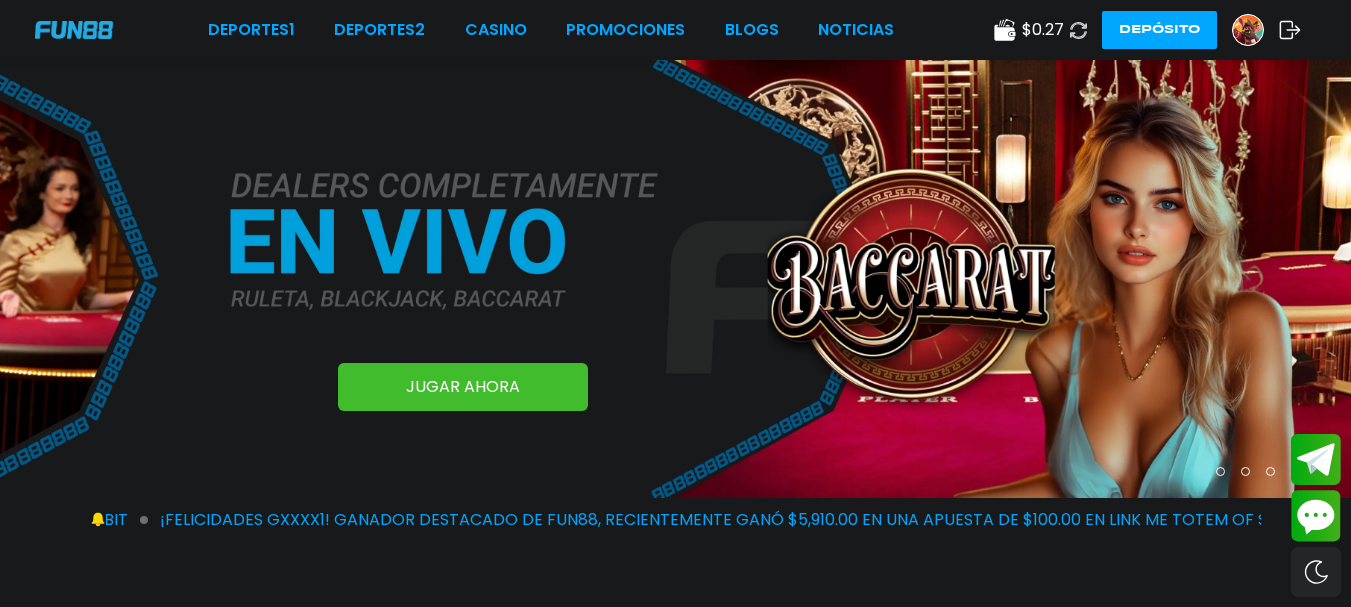 click at bounding box center [1078, 30] 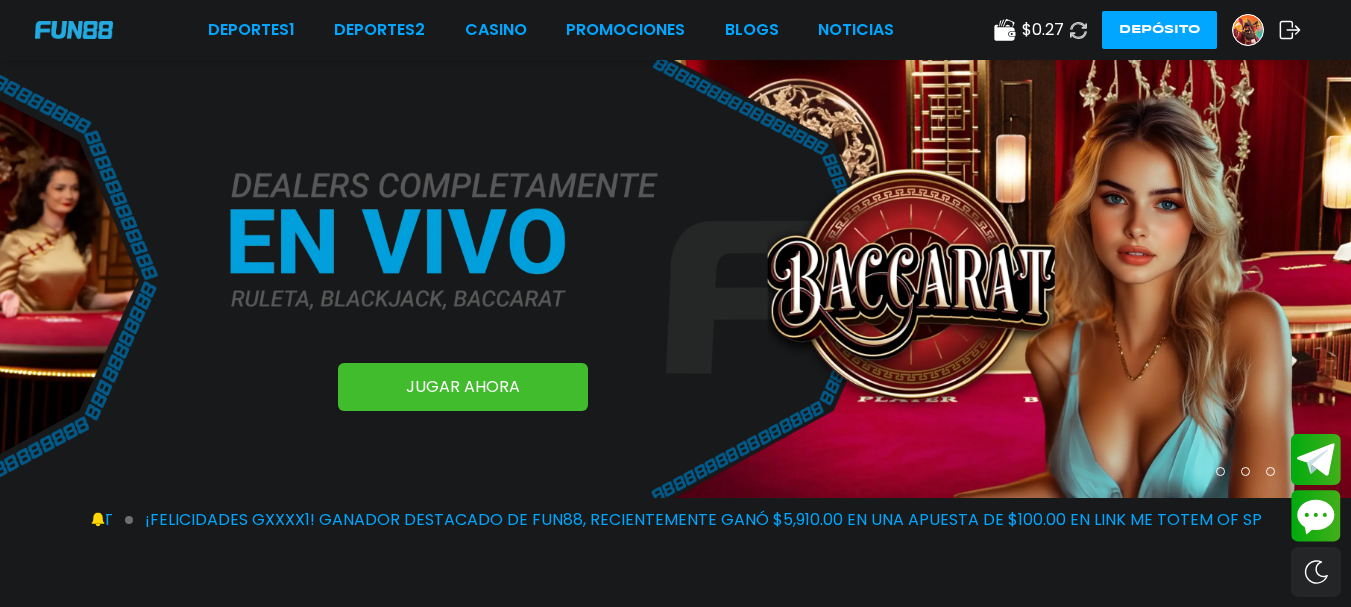 click at bounding box center (1078, 29) 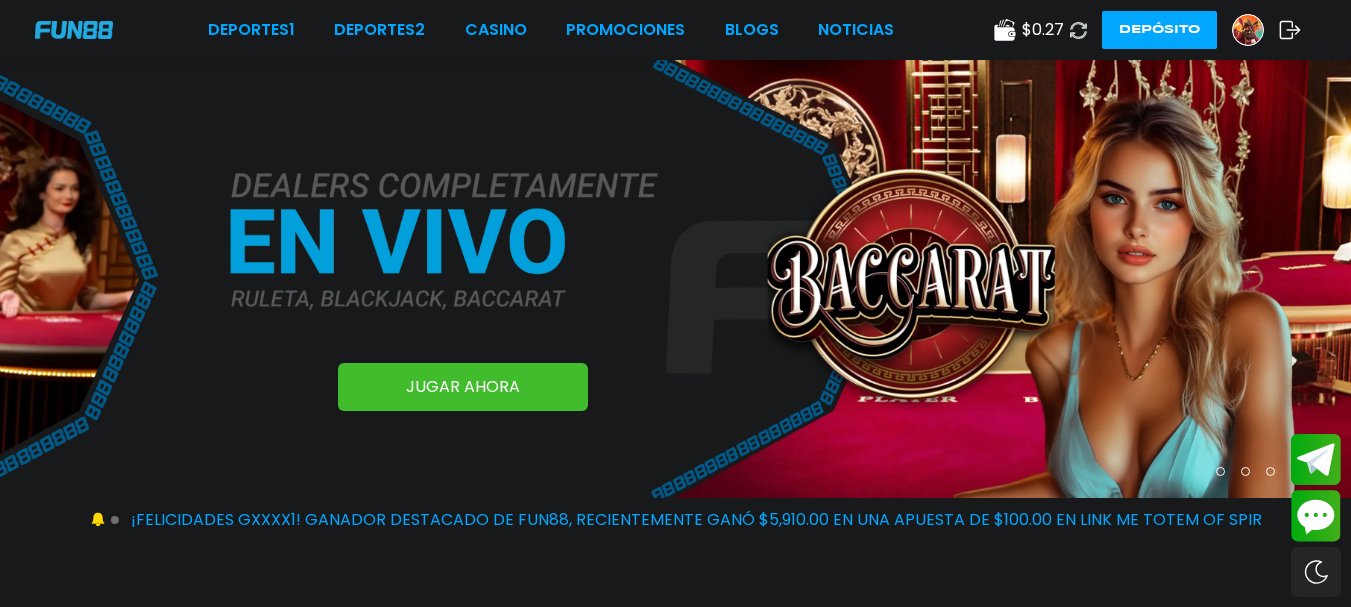click at bounding box center (1078, 30) 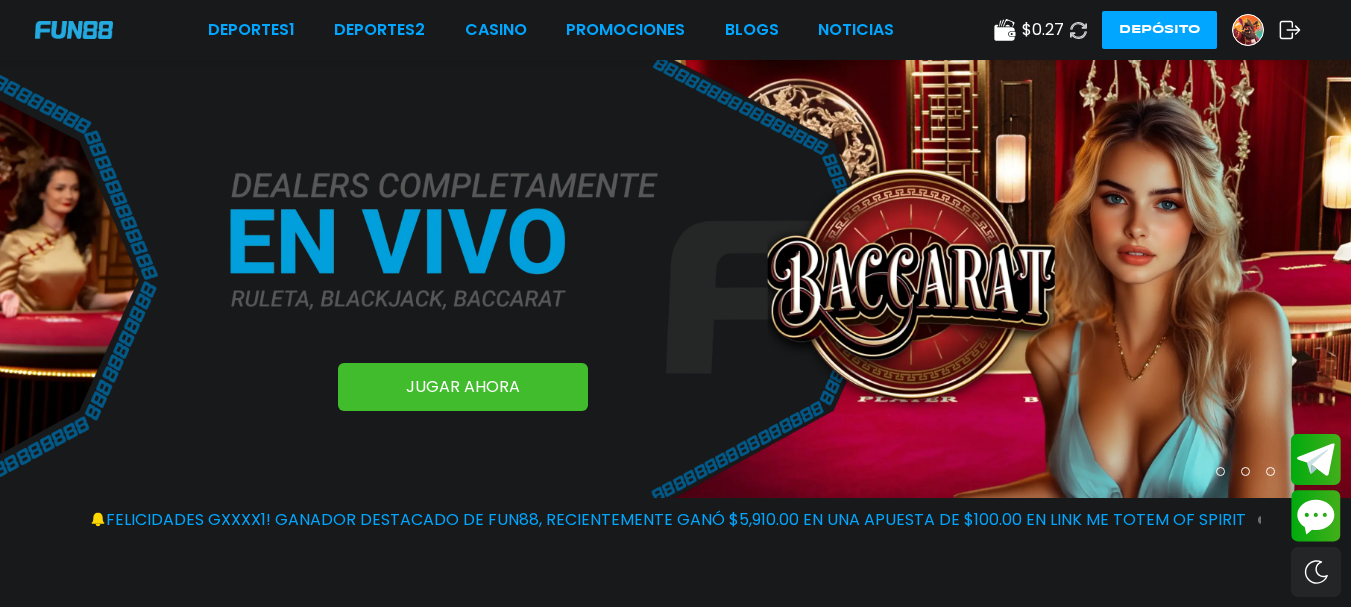 click at bounding box center (1078, 30) 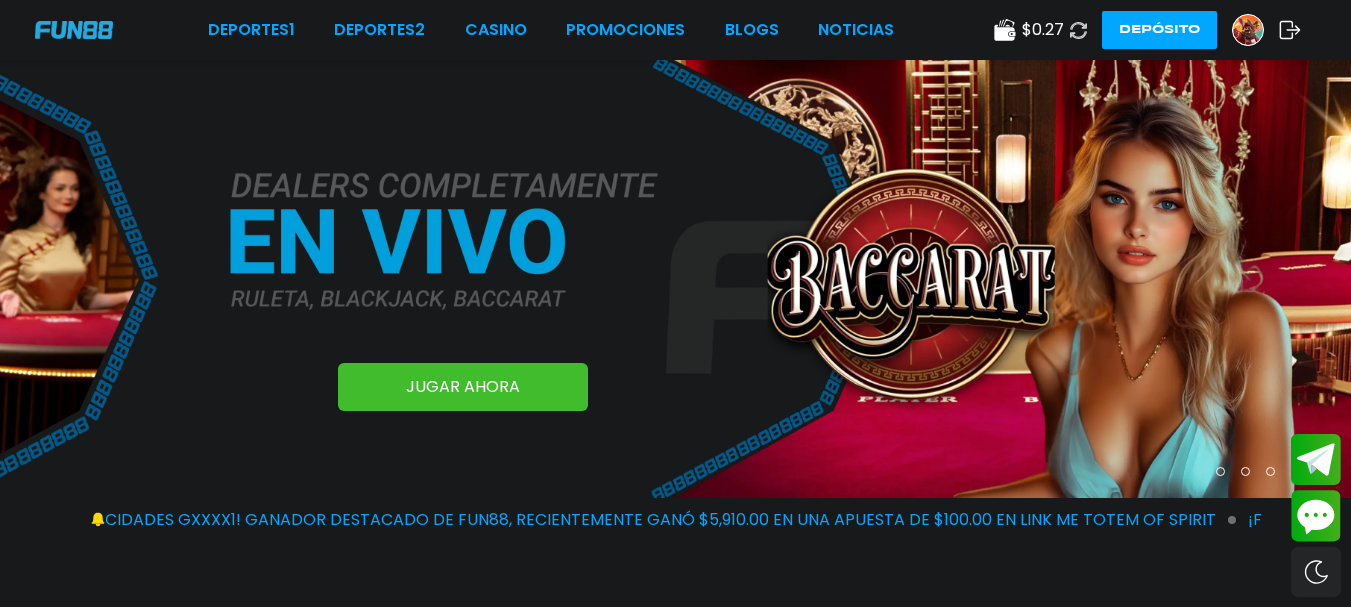 click at bounding box center (1078, 30) 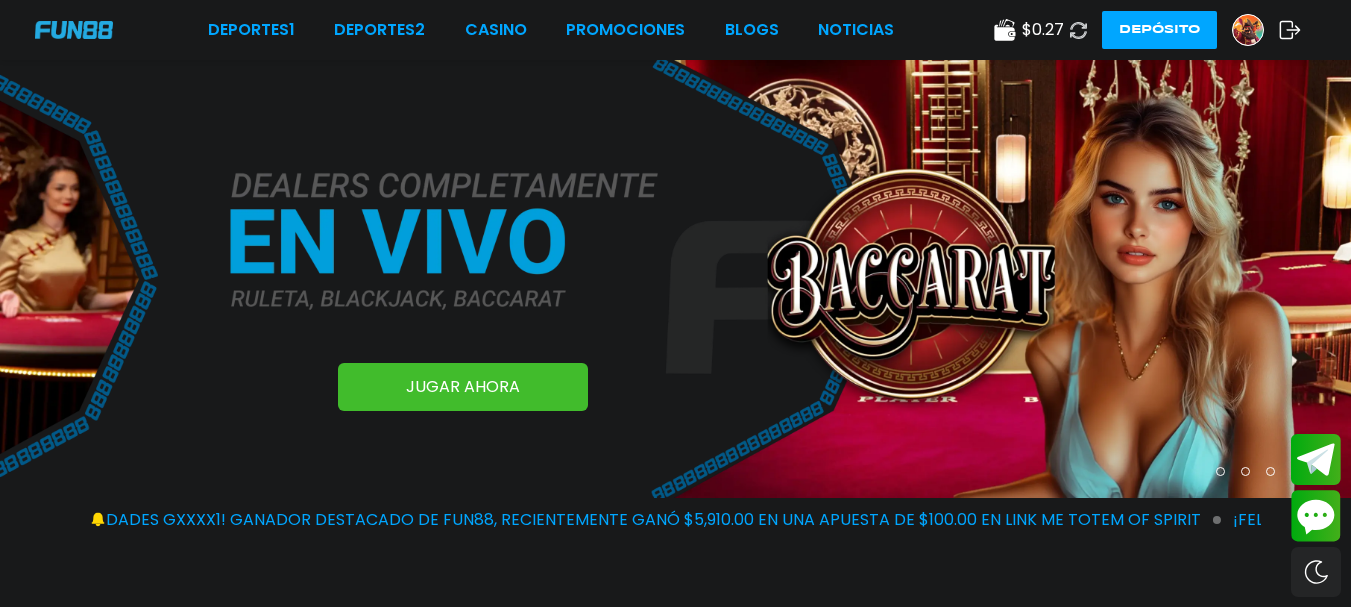click at bounding box center [1079, 30] 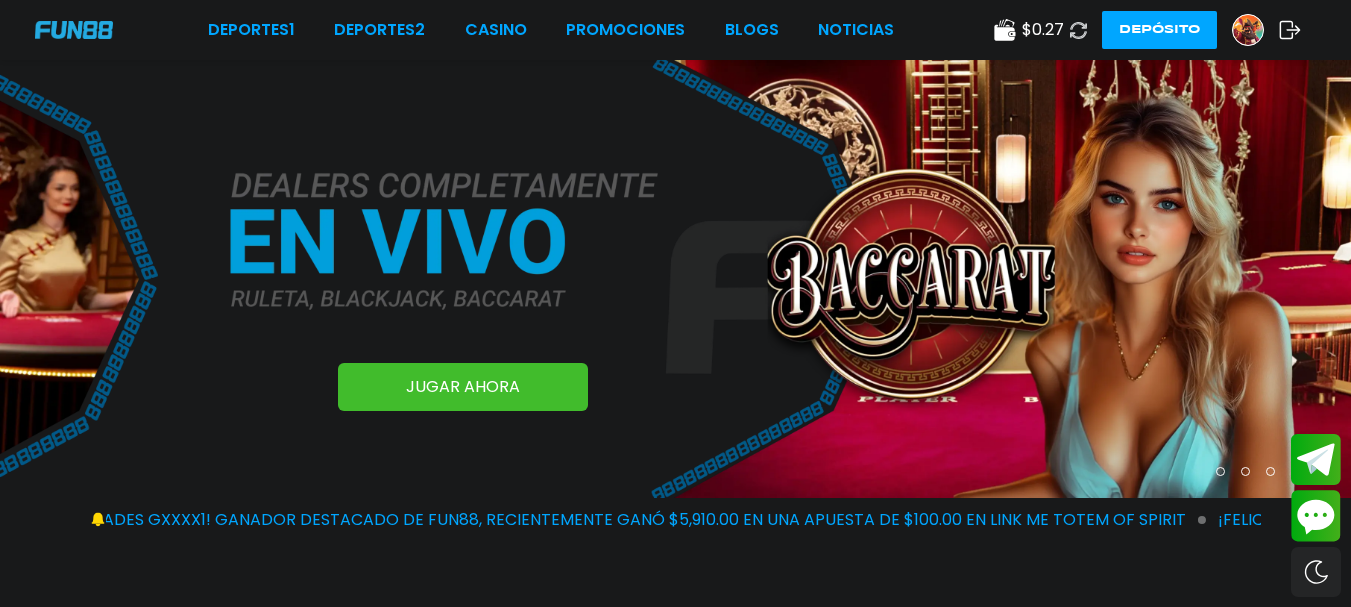 click at bounding box center (1079, 30) 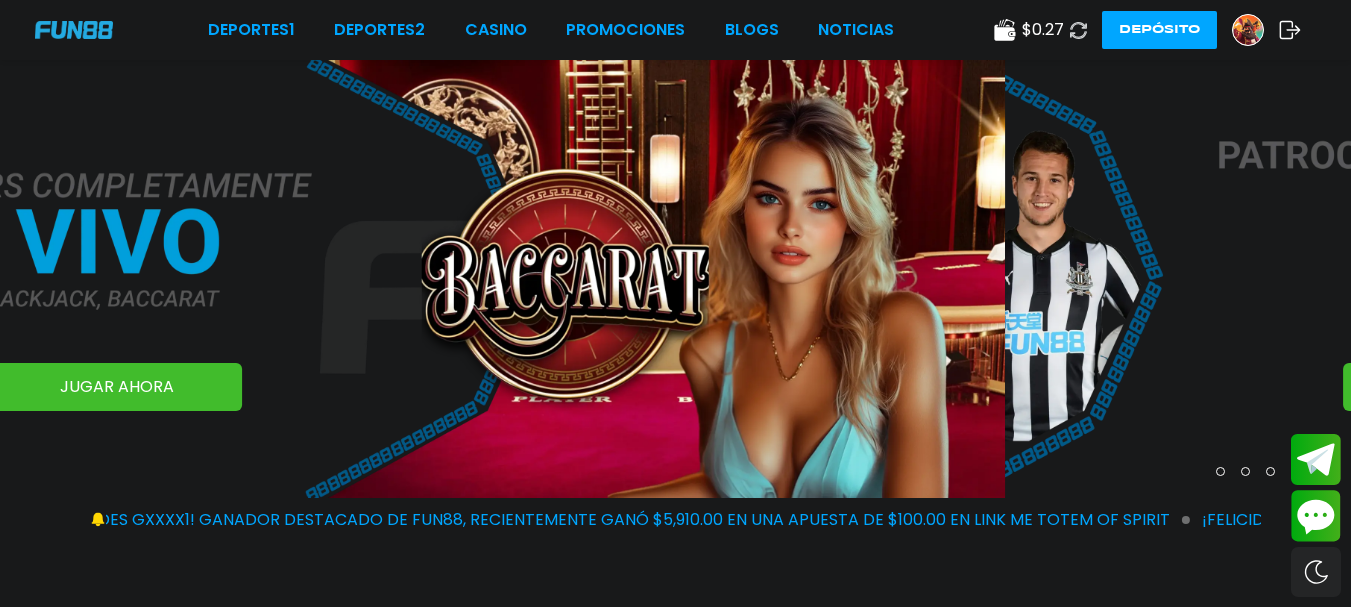 click at bounding box center (1078, 29) 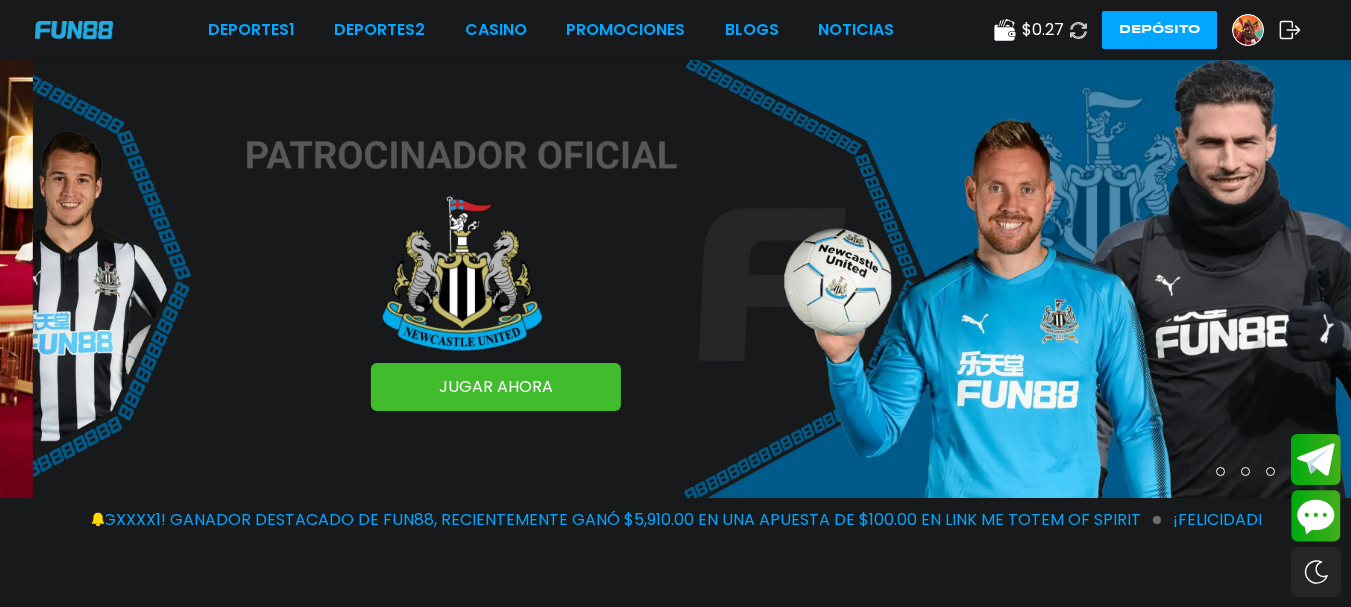 click at bounding box center [1078, 30] 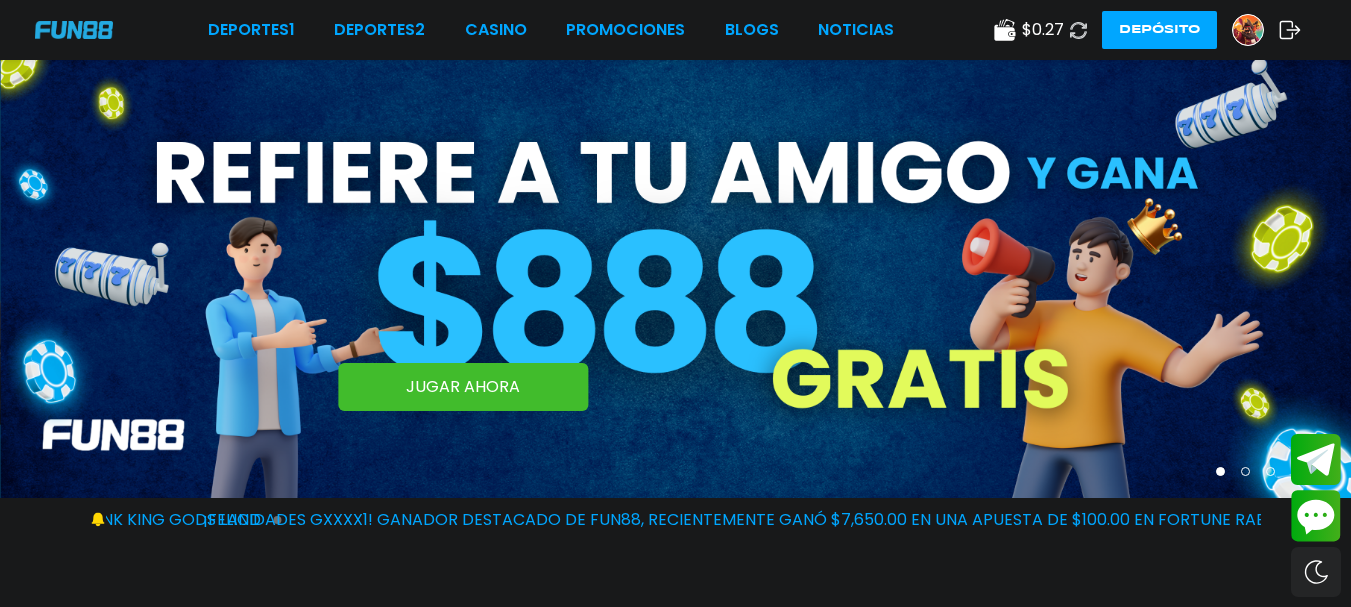 click 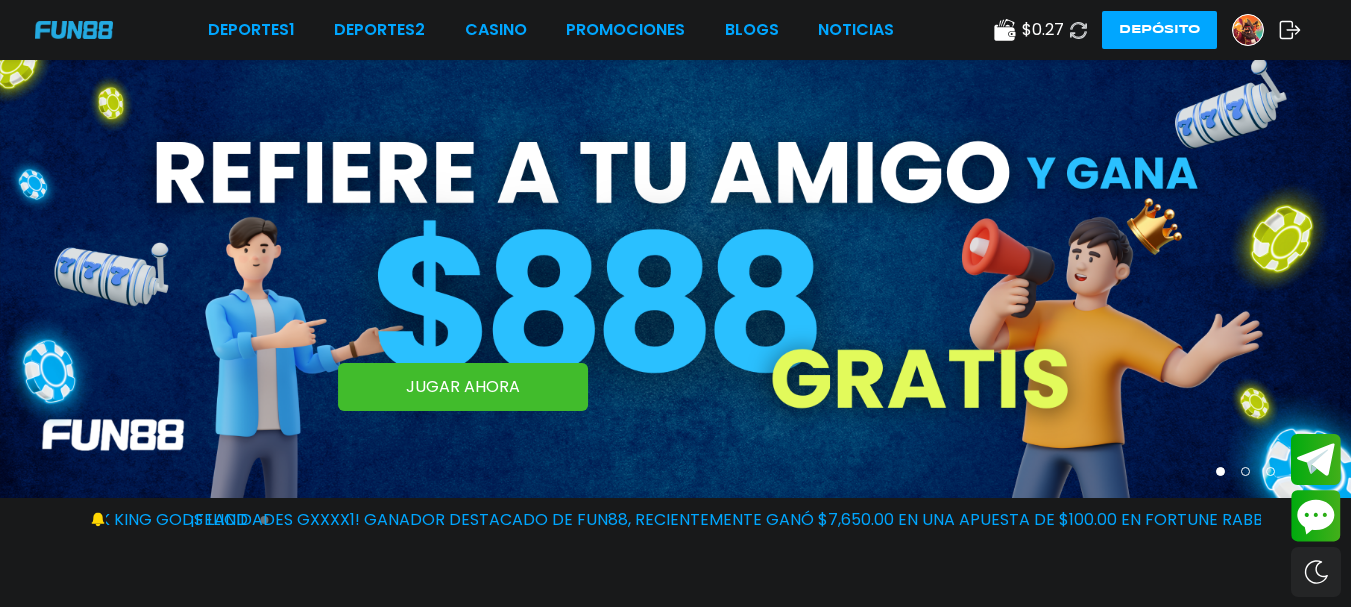 click 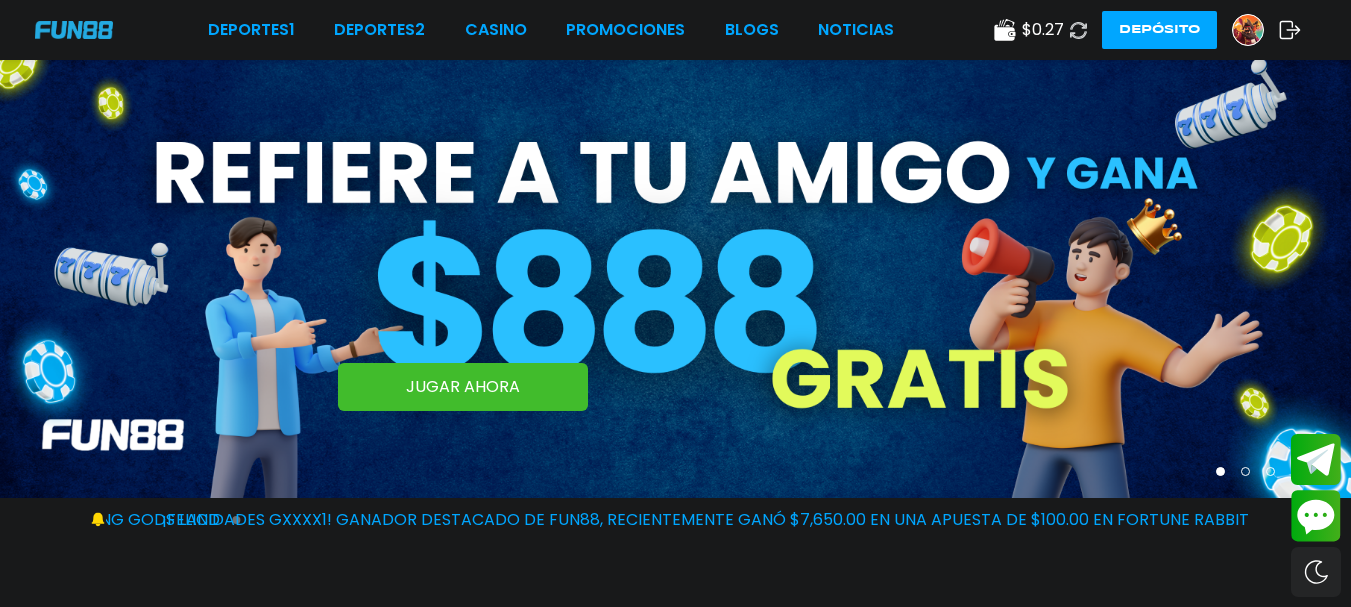 click at bounding box center (1079, 30) 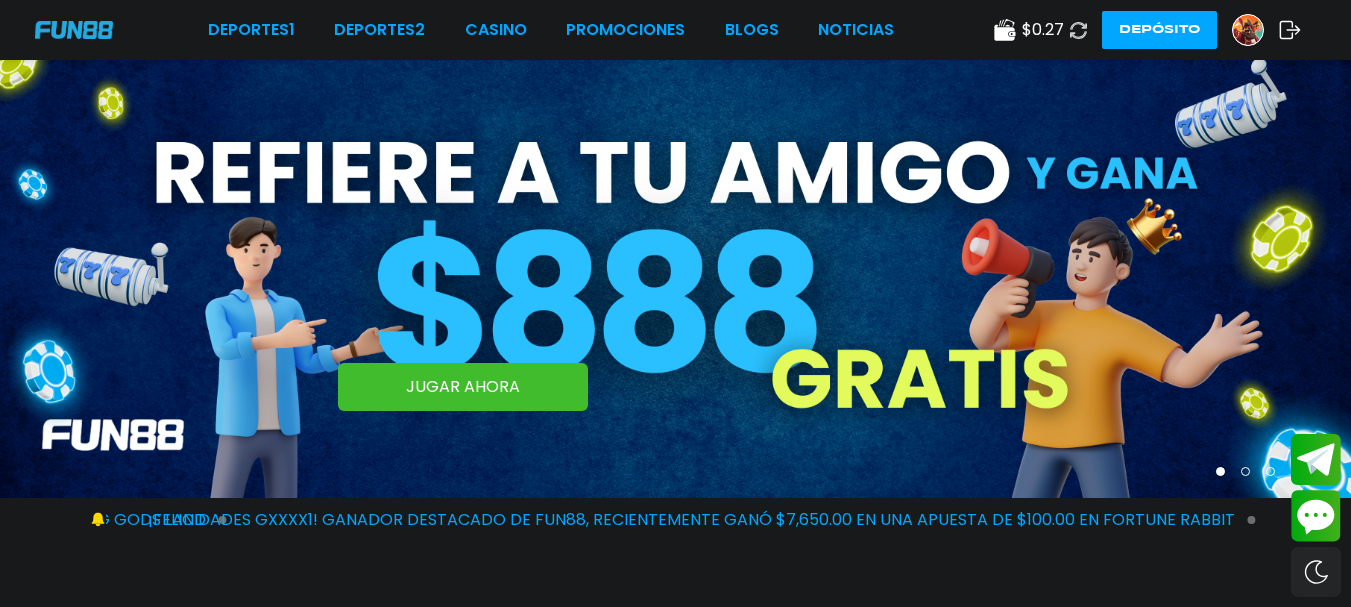 click at bounding box center (1079, 30) 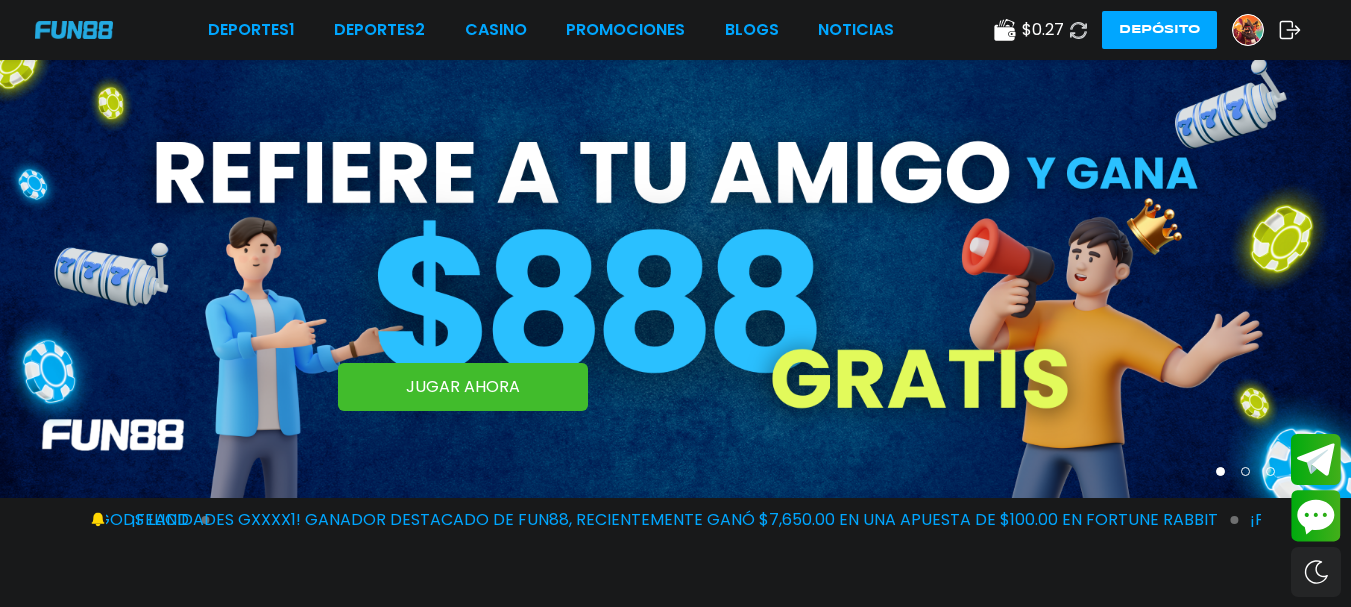 click at bounding box center [1079, 30] 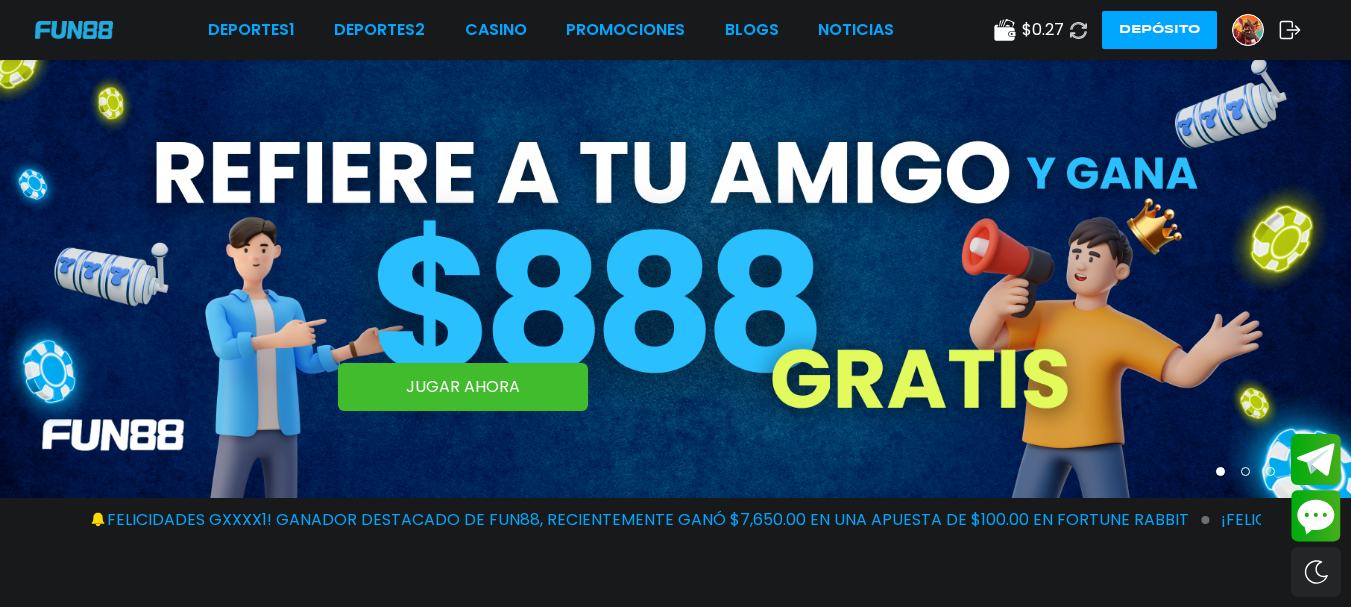 click at bounding box center (1078, 30) 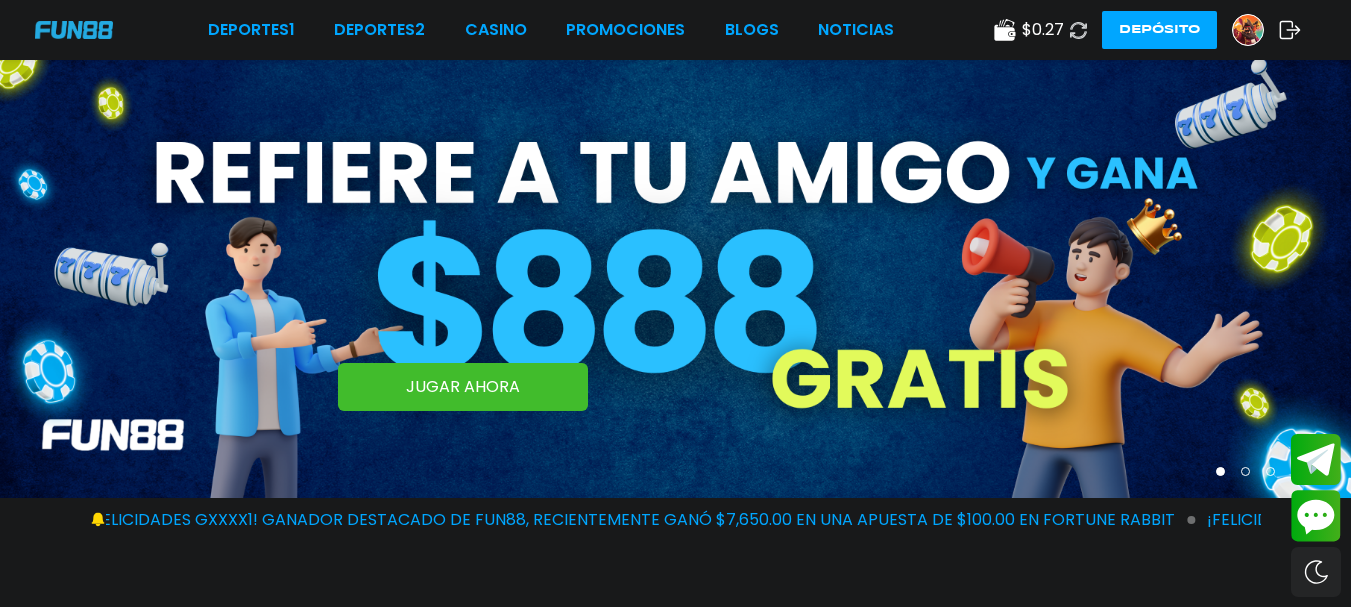 click at bounding box center [1078, 30] 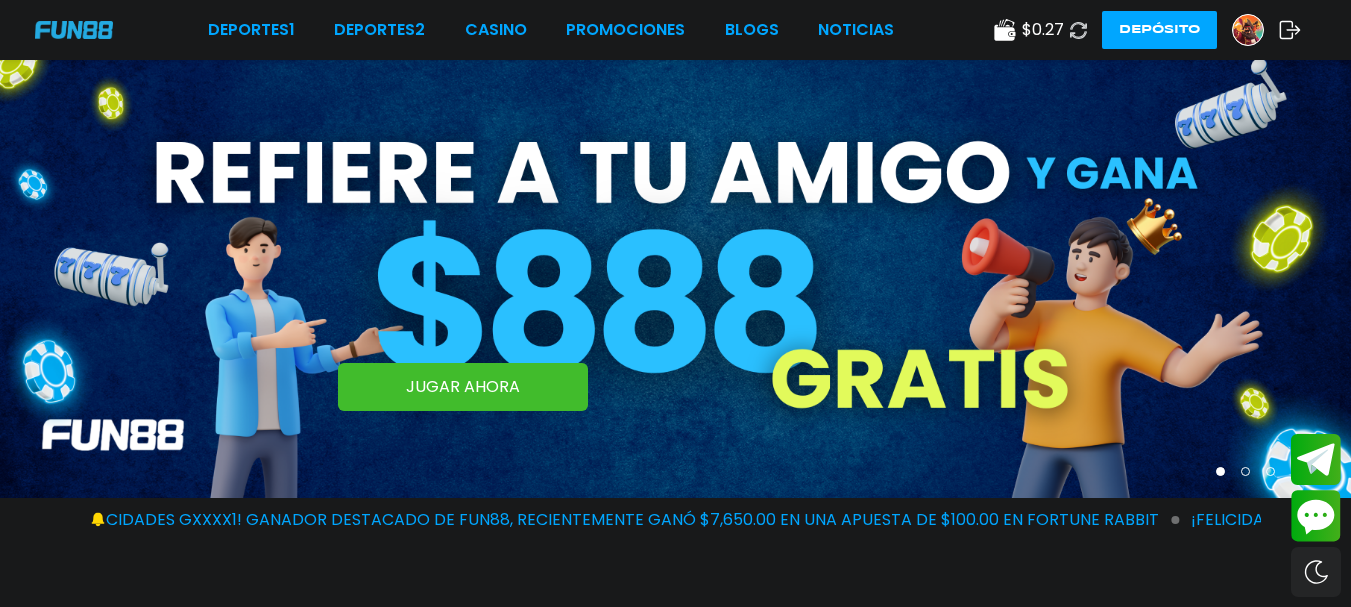 click at bounding box center (1079, 30) 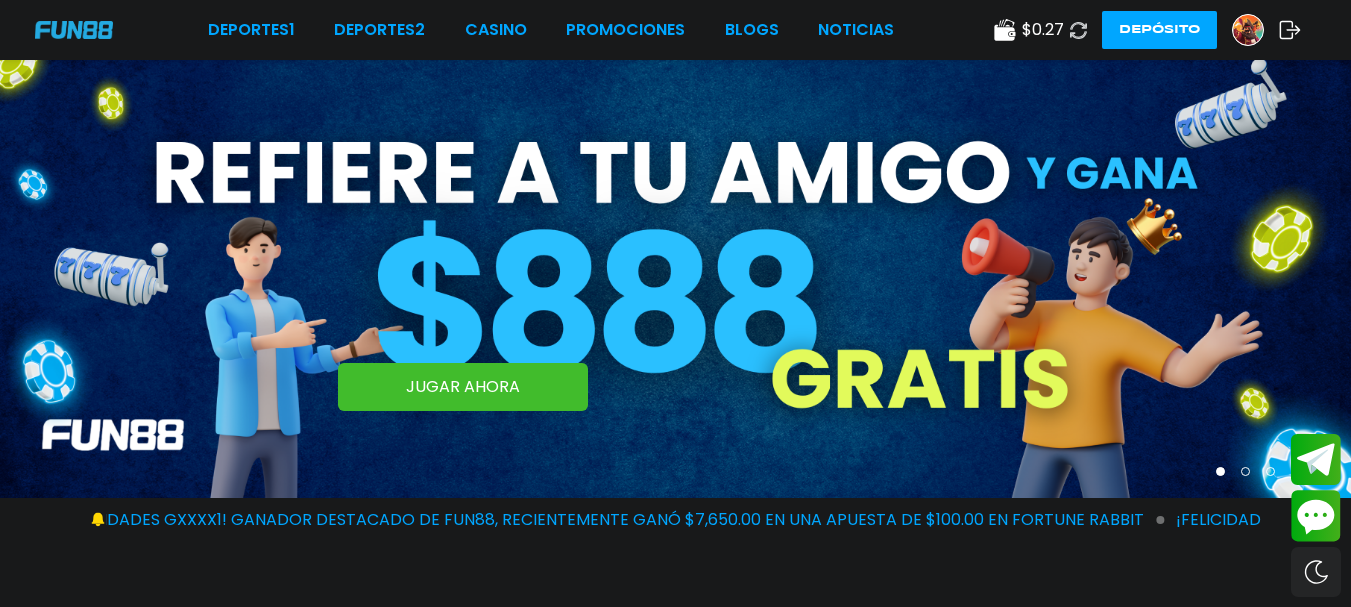 click at bounding box center [1079, 30] 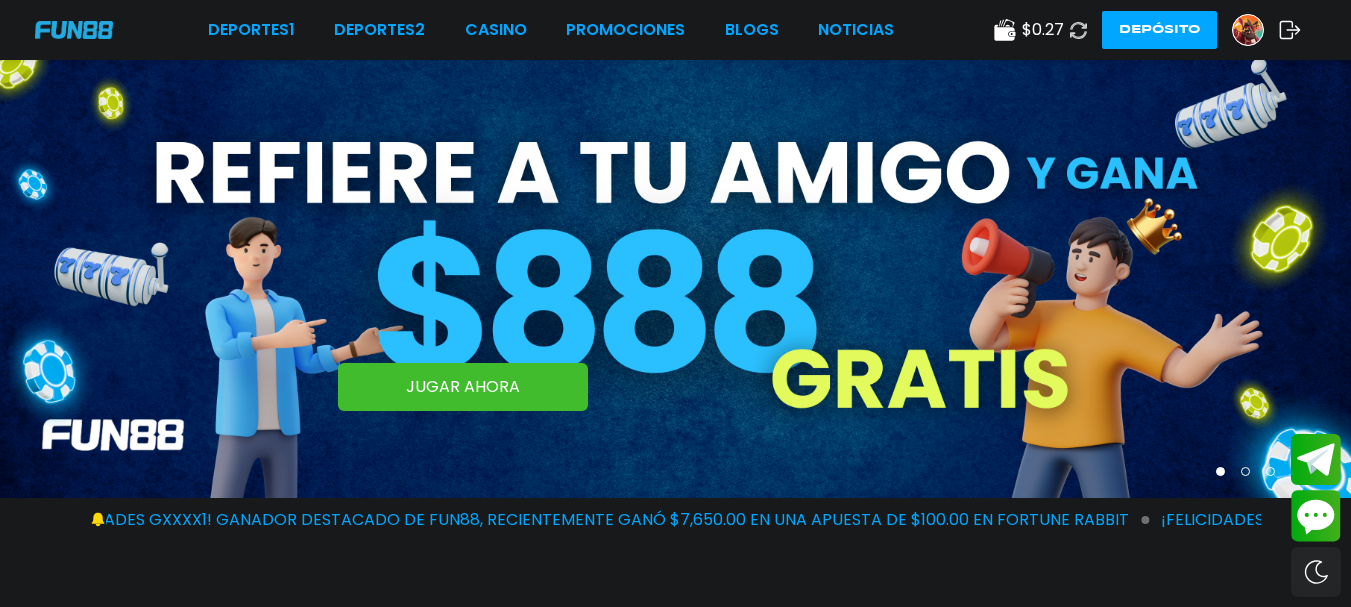 click at bounding box center [1079, 30] 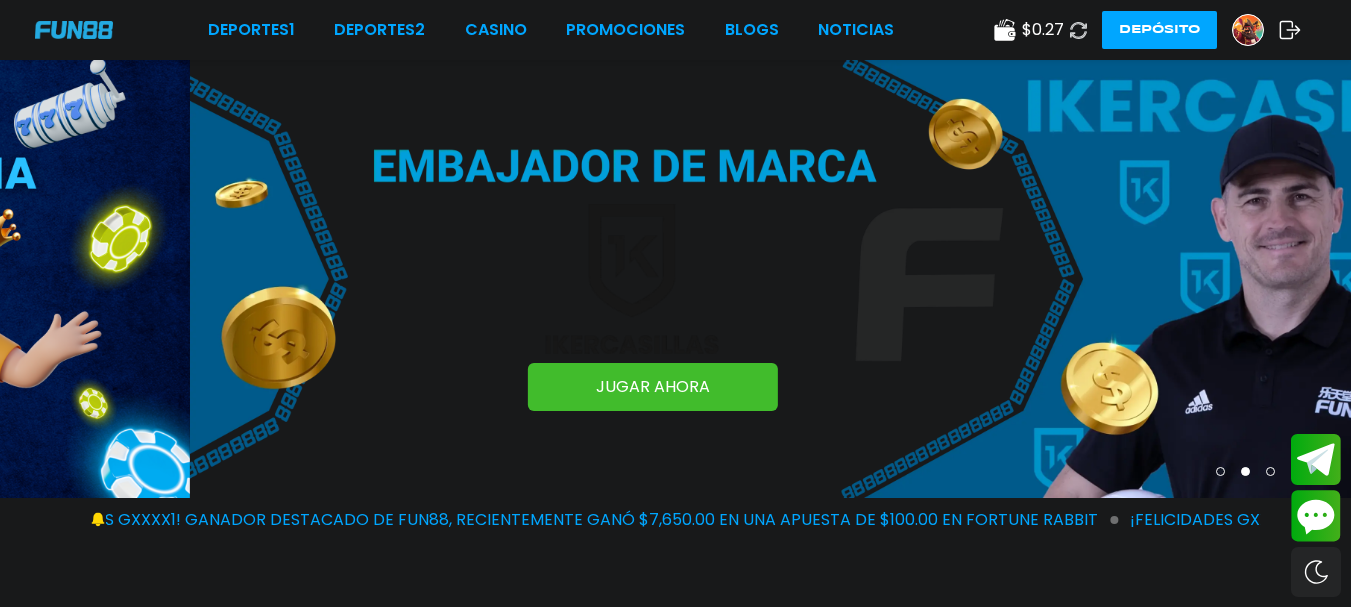 click at bounding box center [1078, 29] 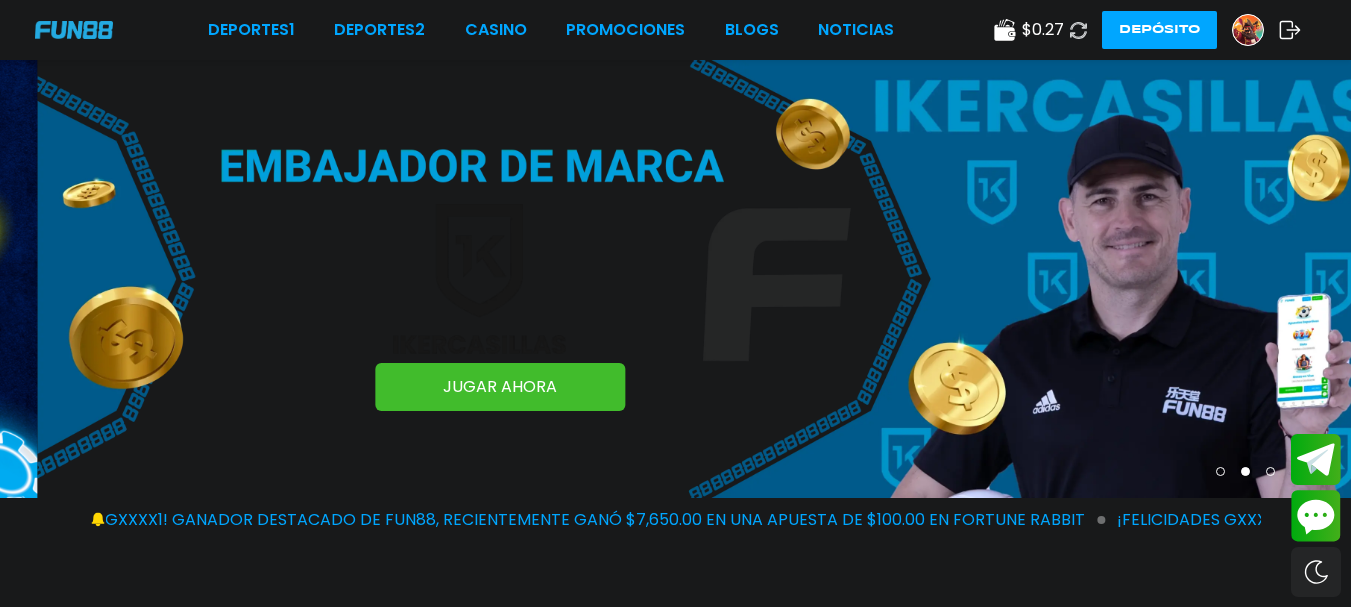 click at bounding box center (1078, 29) 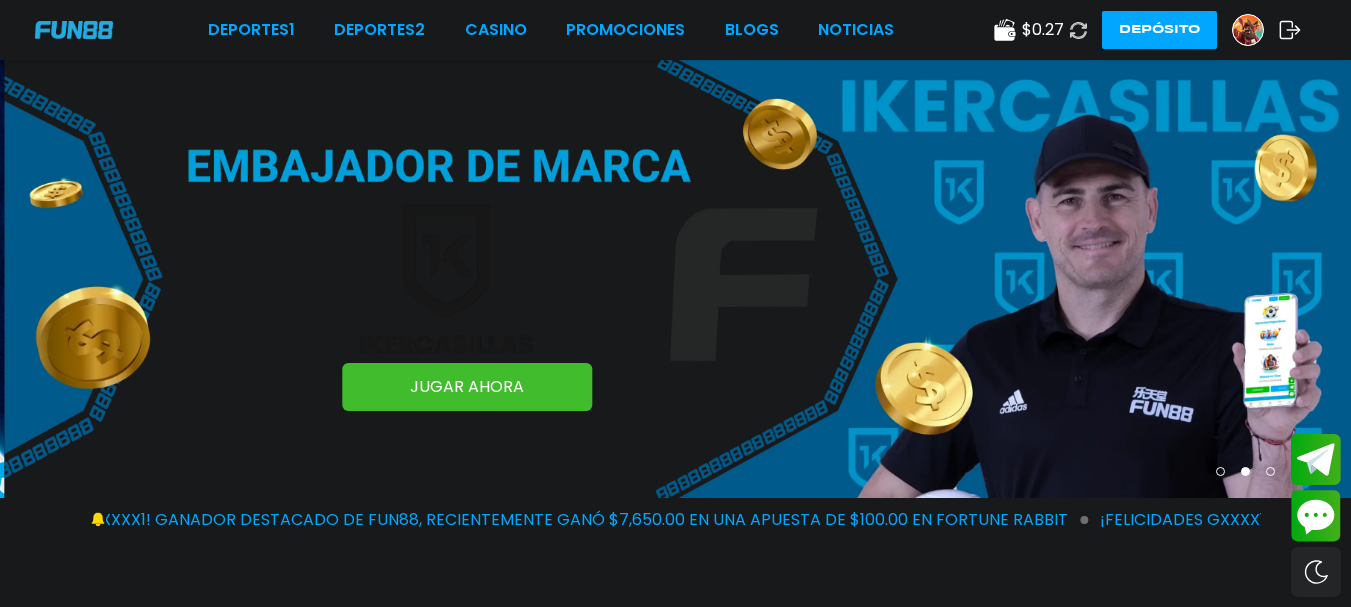 click at bounding box center (1078, 30) 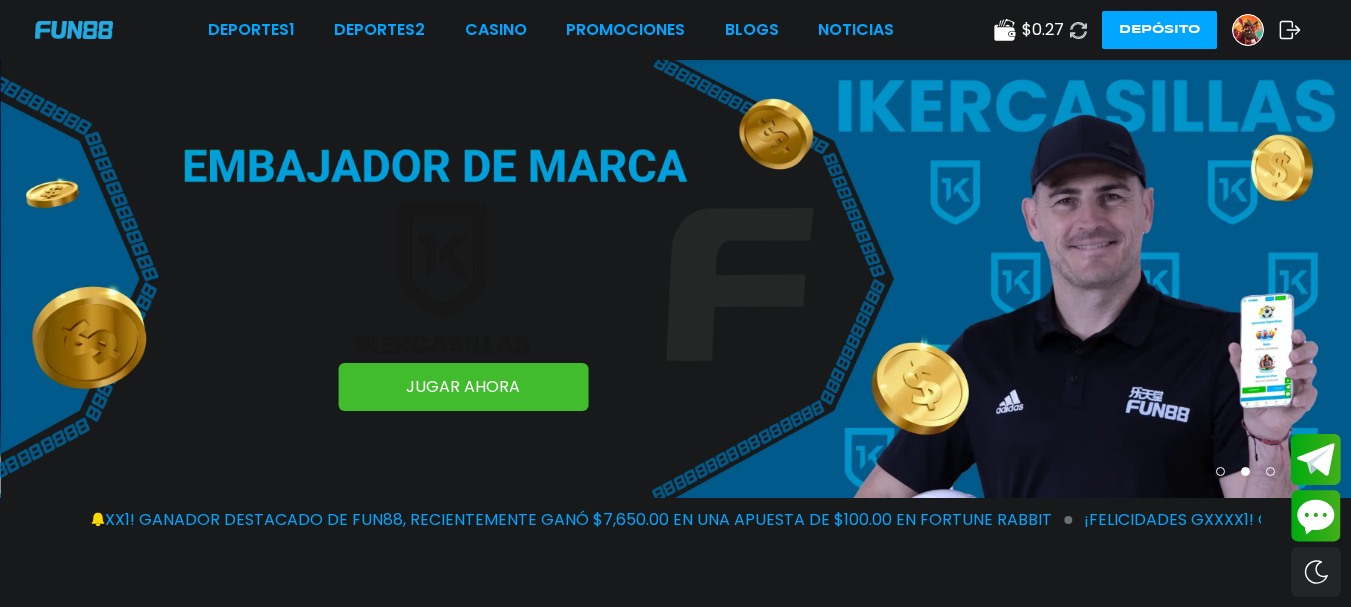 click at bounding box center [1078, 30] 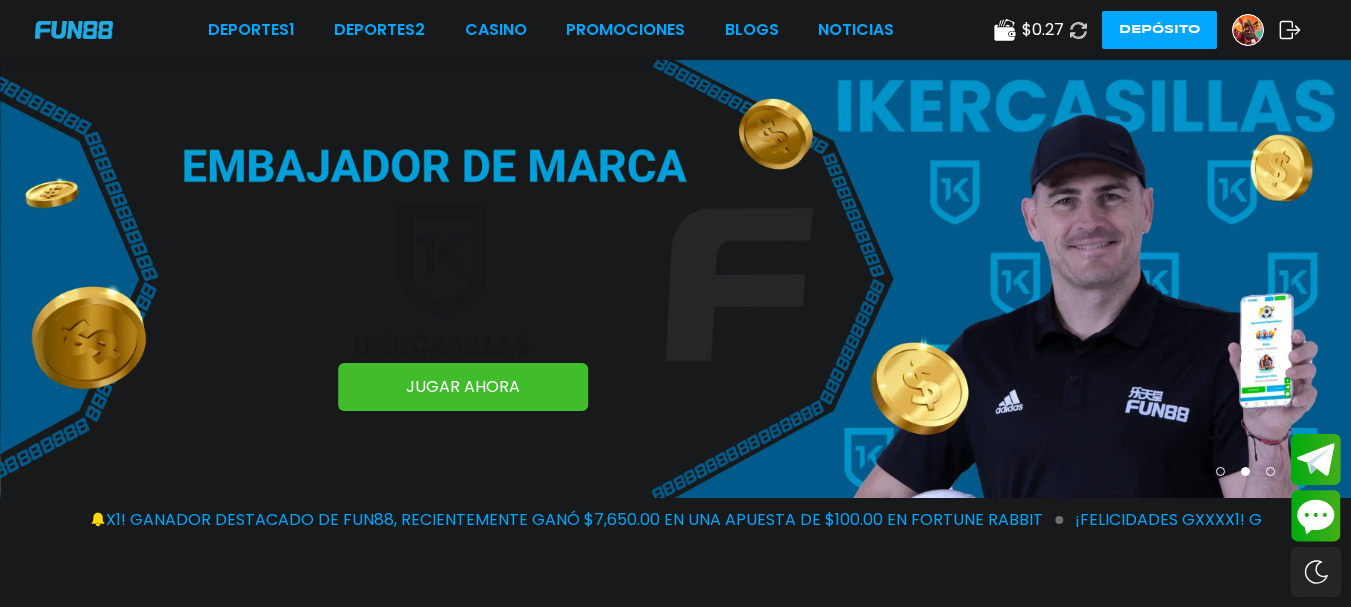 click at bounding box center (1079, 30) 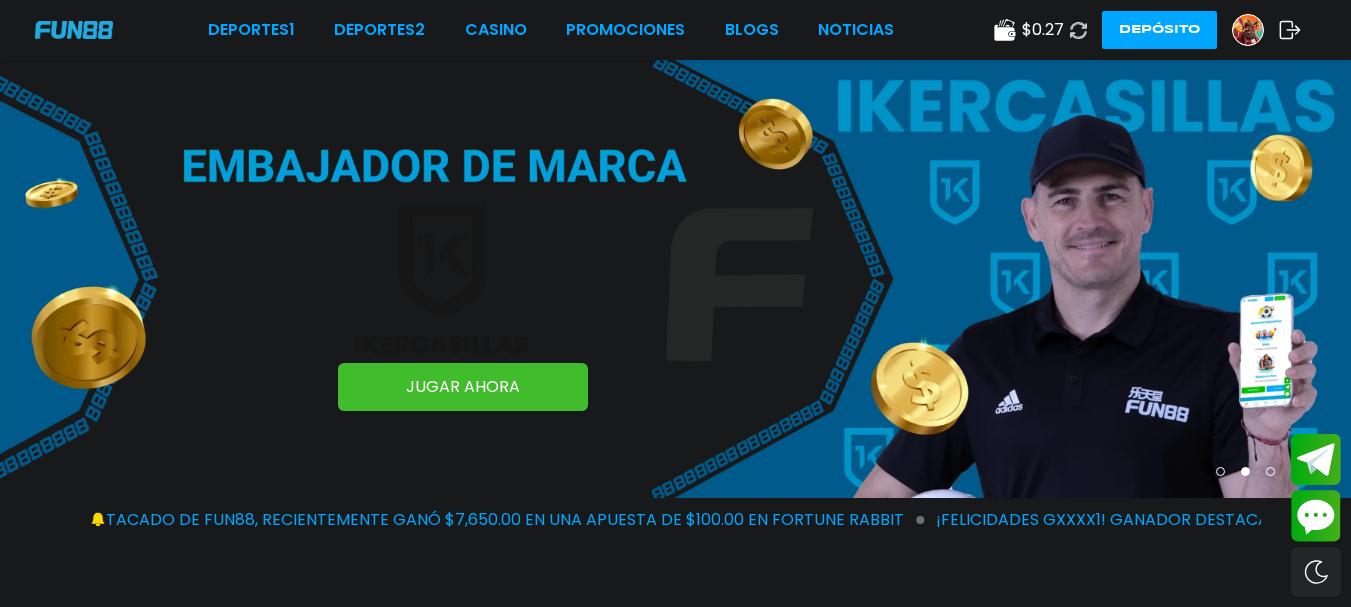 click 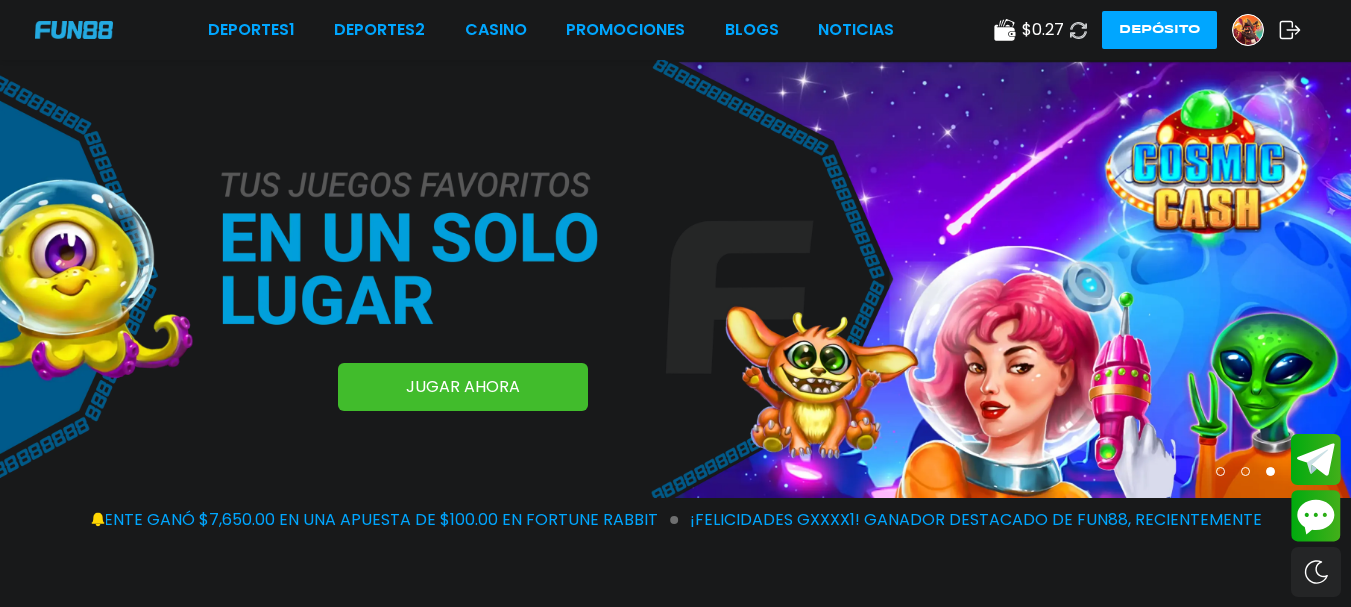 click 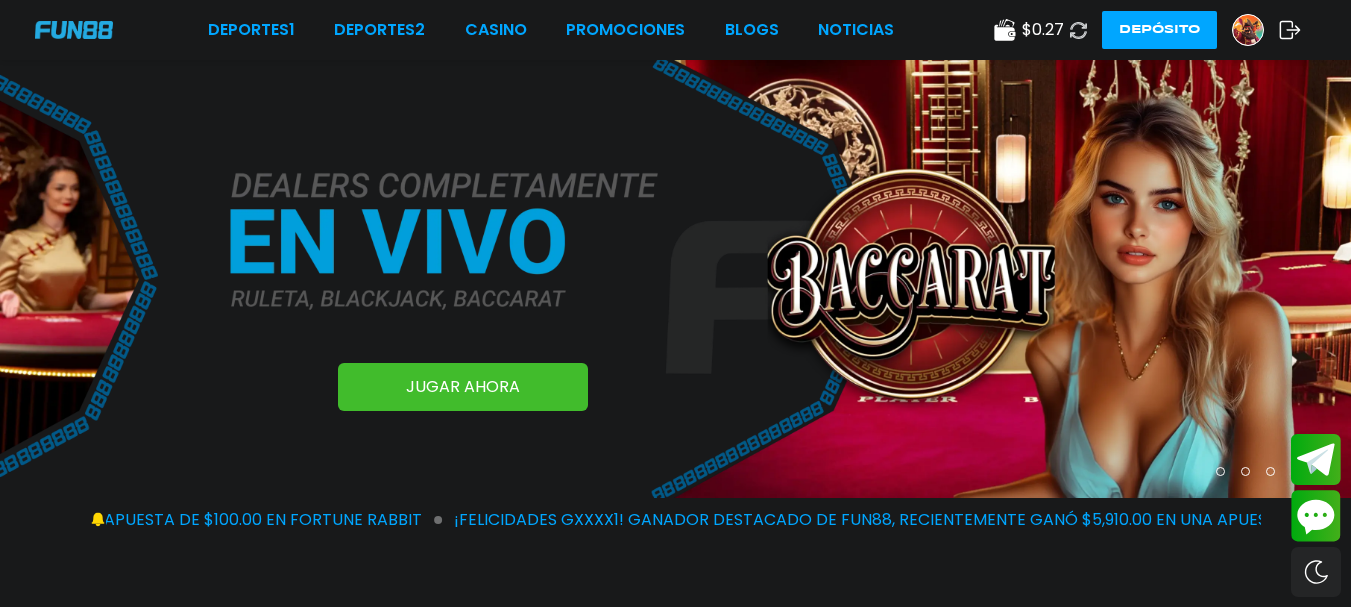 click 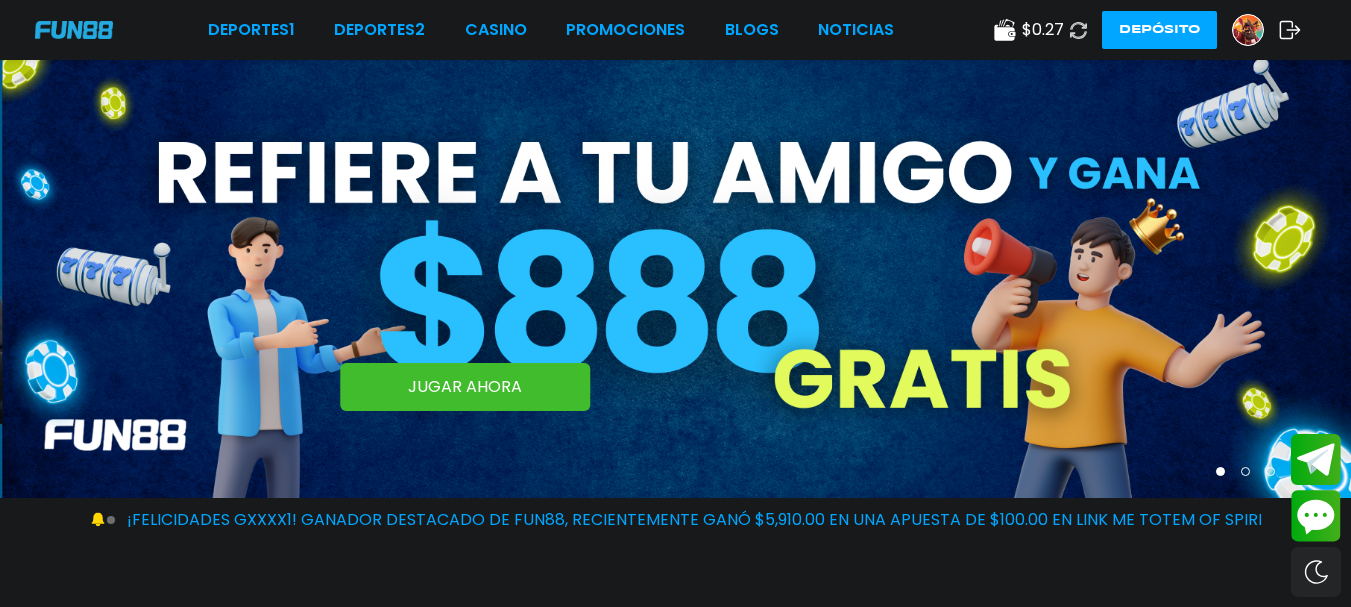 click at bounding box center (1079, 30) 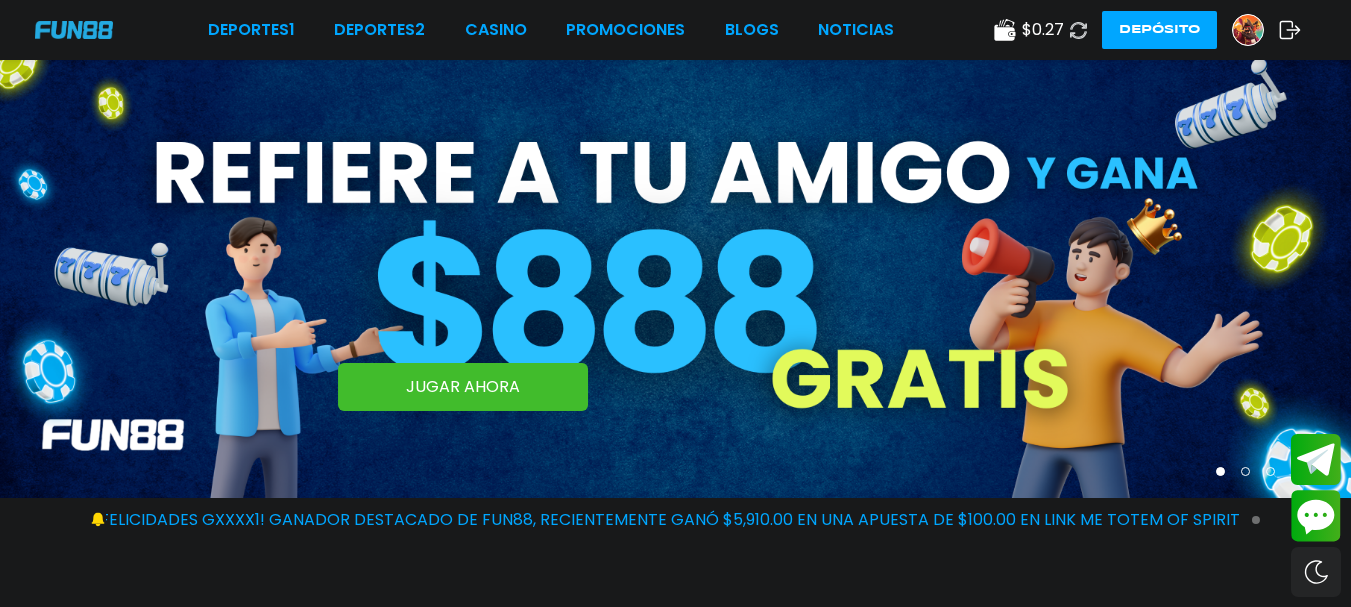 click at bounding box center (1078, 29) 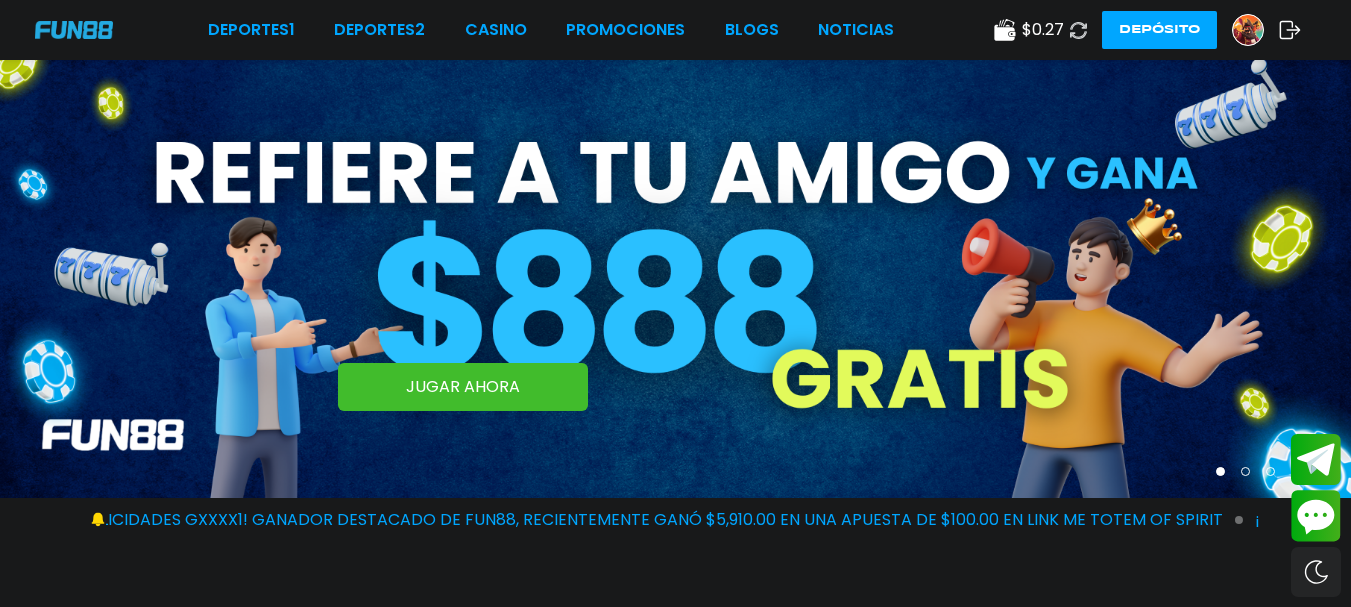 click at bounding box center [1078, 29] 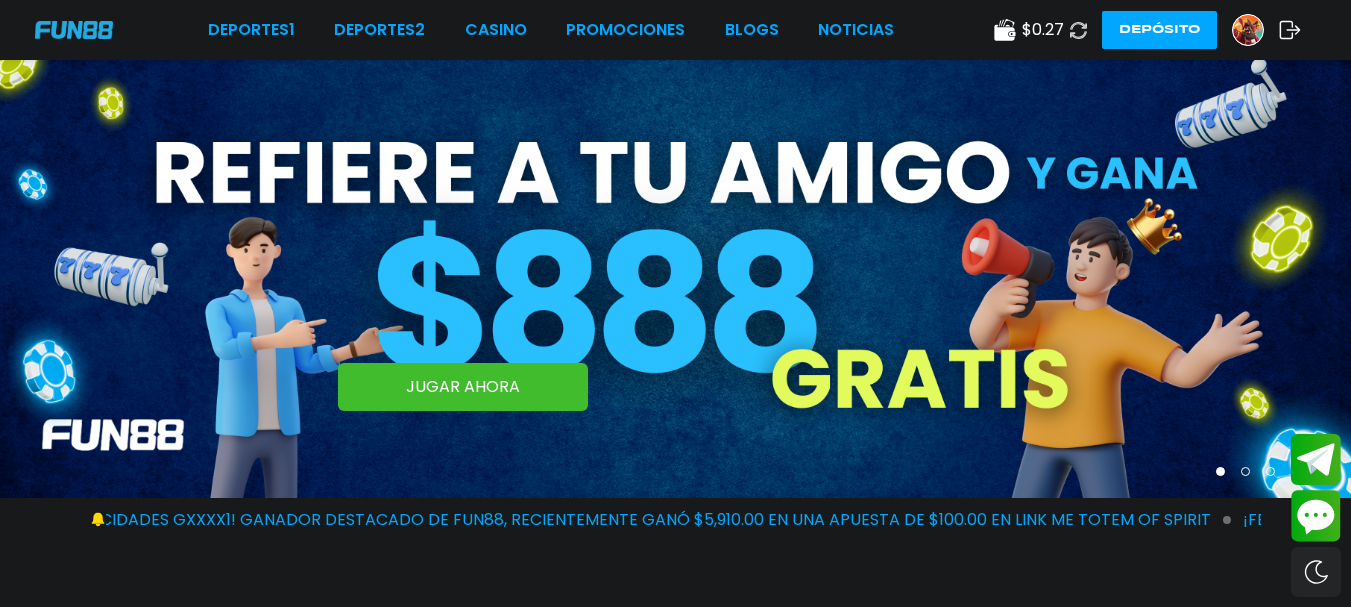 click at bounding box center (1078, 30) 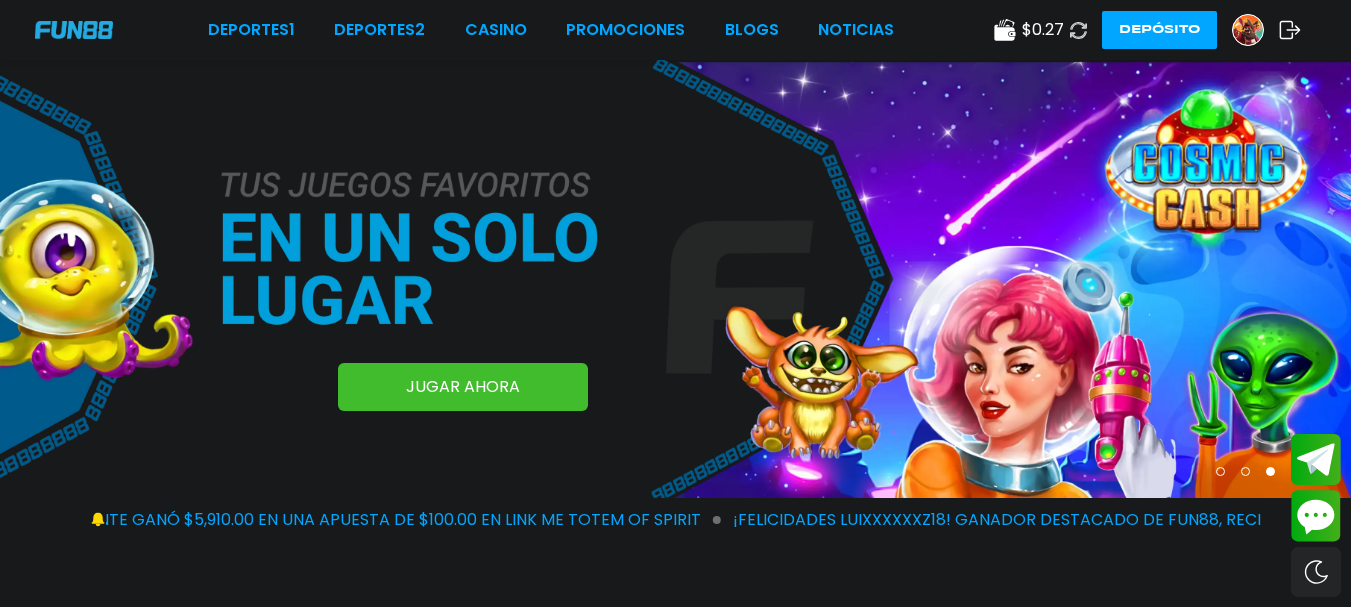 scroll, scrollTop: 256, scrollLeft: 0, axis: vertical 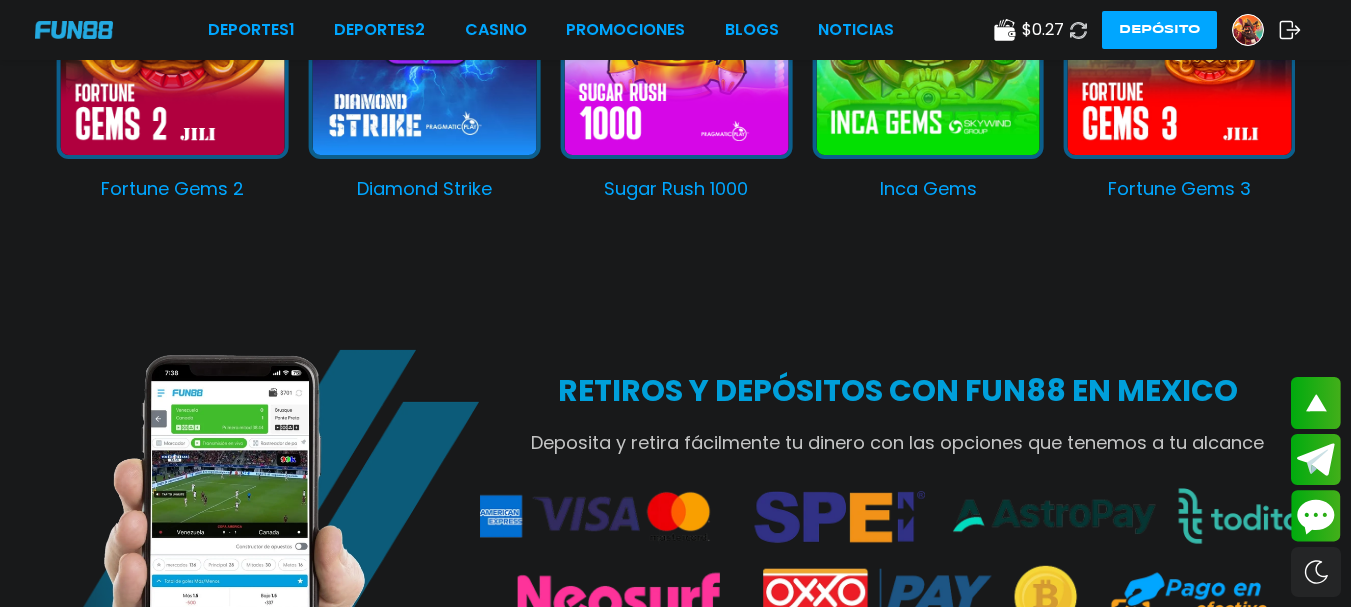 click on "$ 0.27 Depósito" at bounding box center [1147, 30] 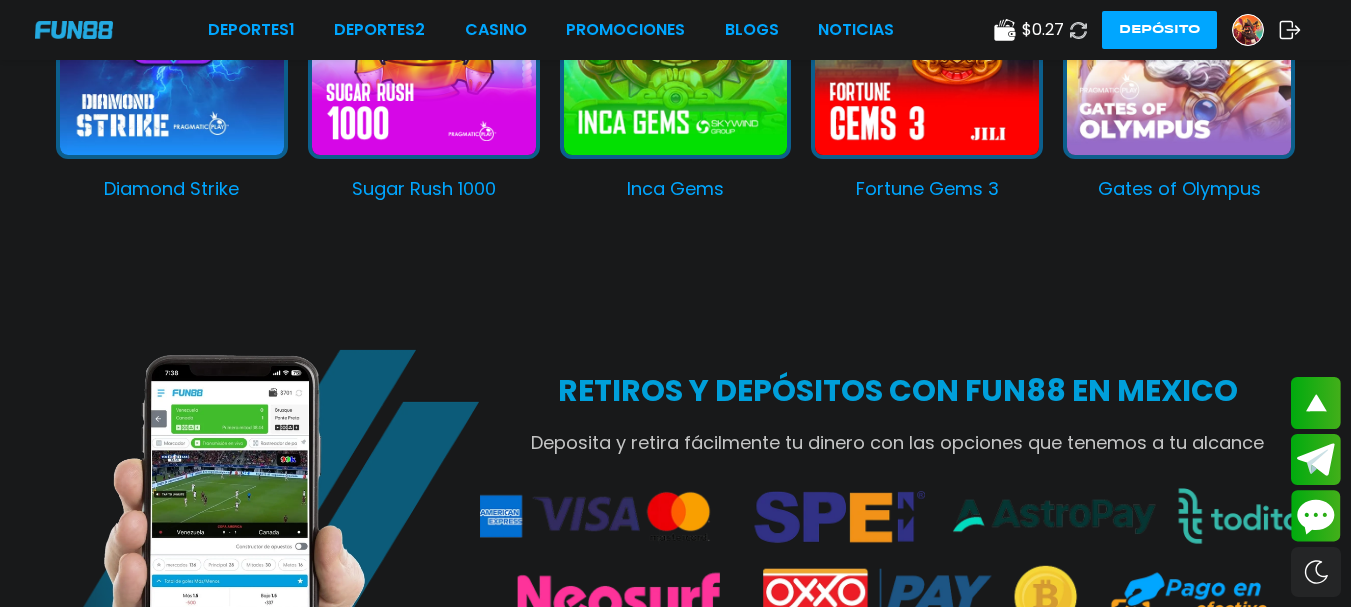 click on "$ 0.27 Depósito" at bounding box center (1147, 30) 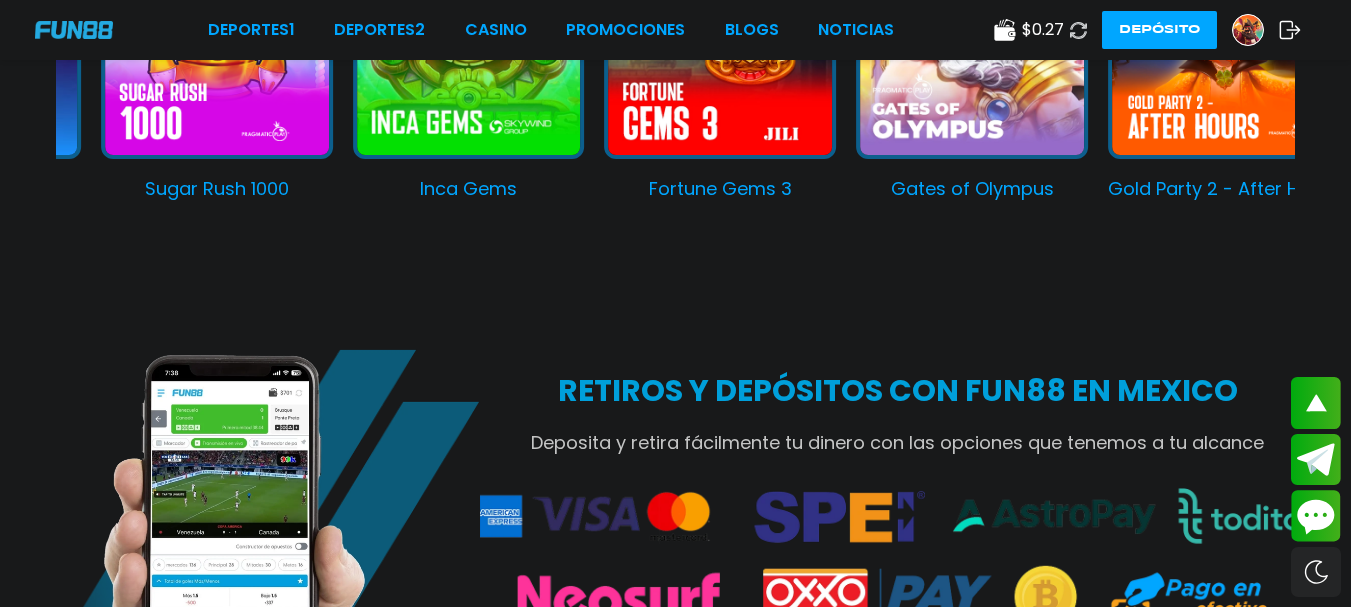 click 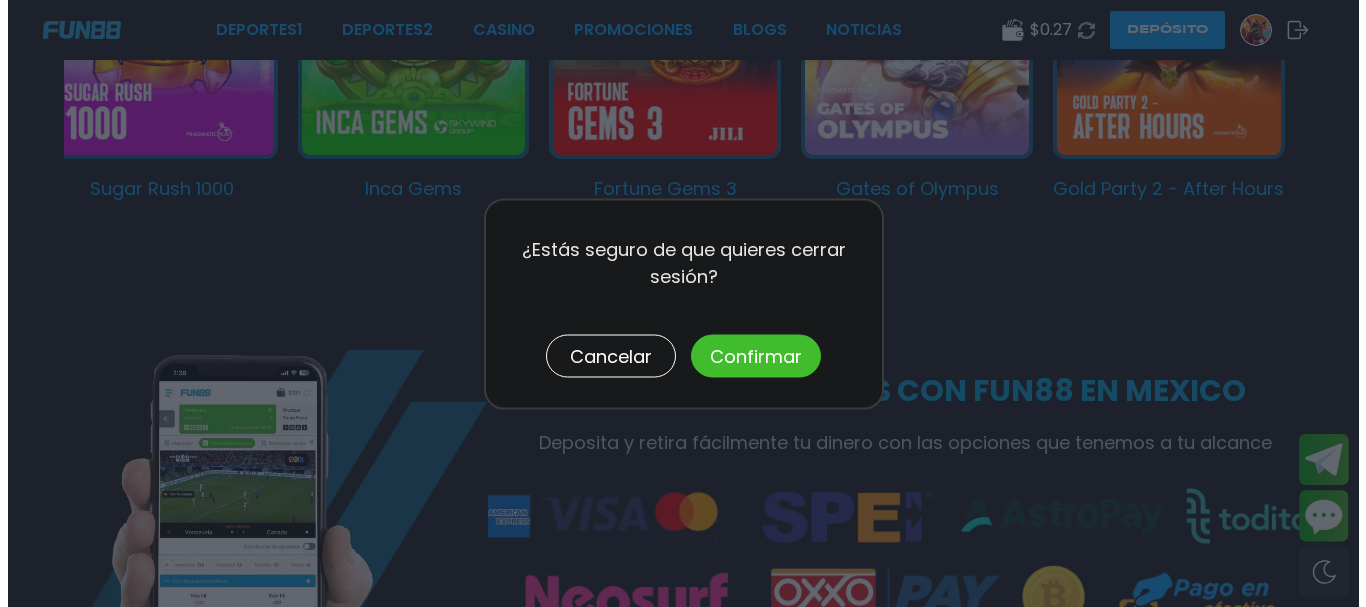 scroll, scrollTop: 0, scrollLeft: 0, axis: both 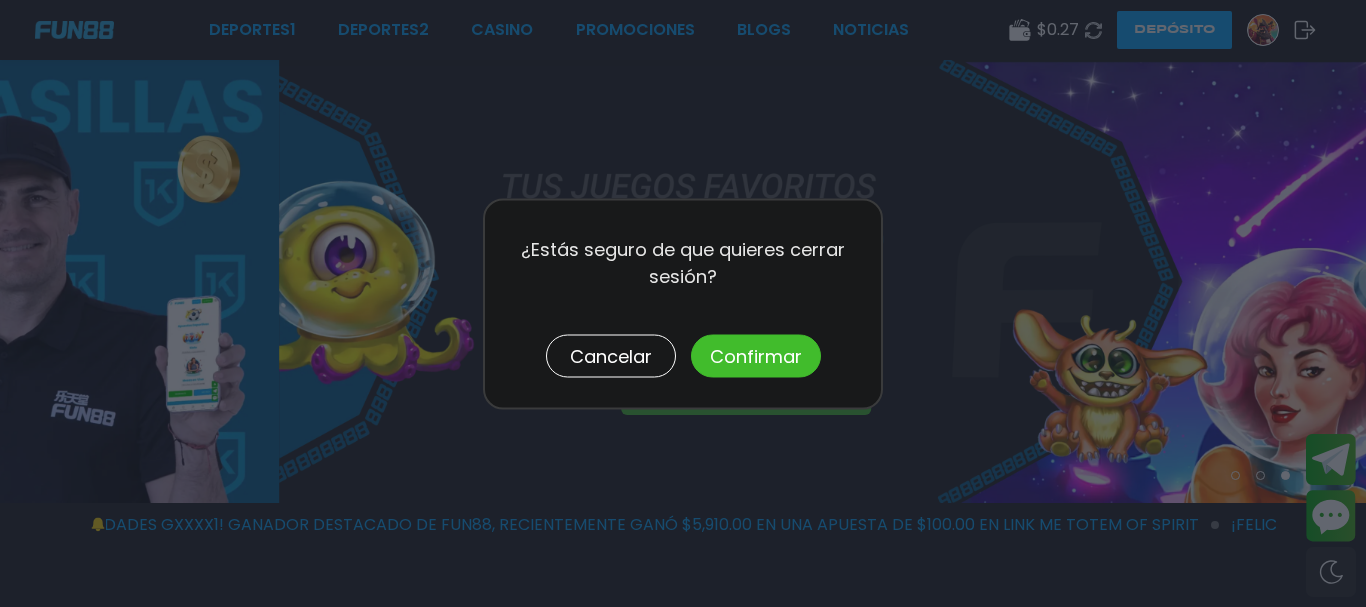 click on "Confirmar" at bounding box center [756, 355] 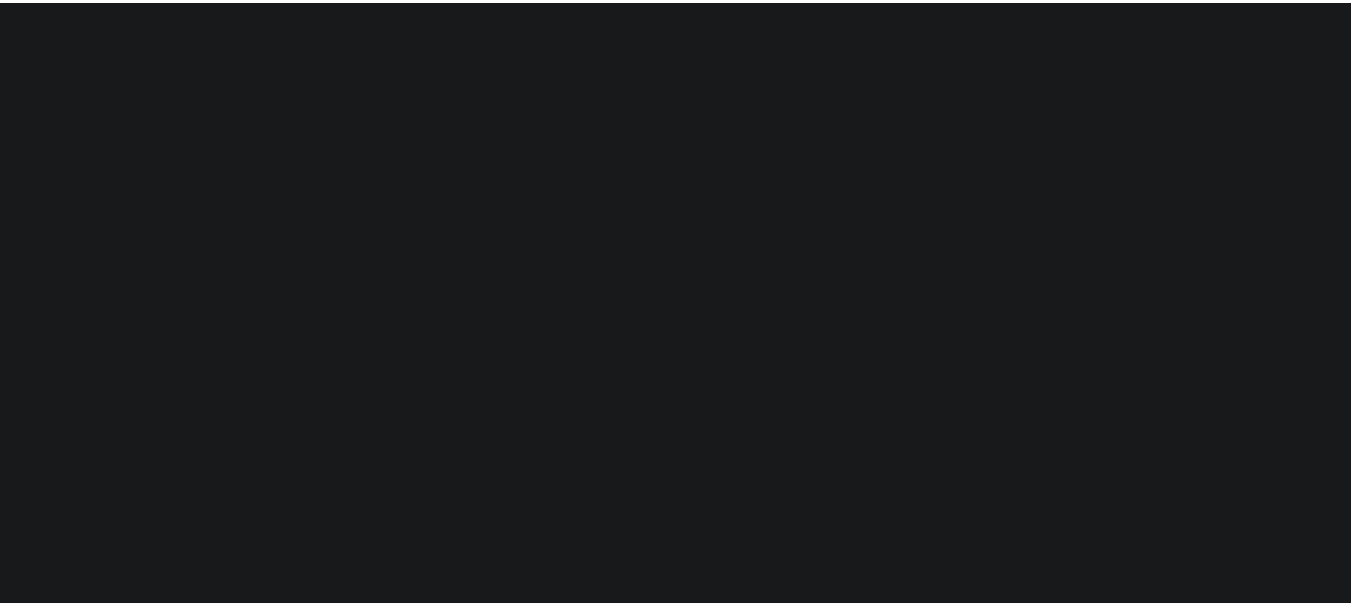 scroll, scrollTop: 0, scrollLeft: 0, axis: both 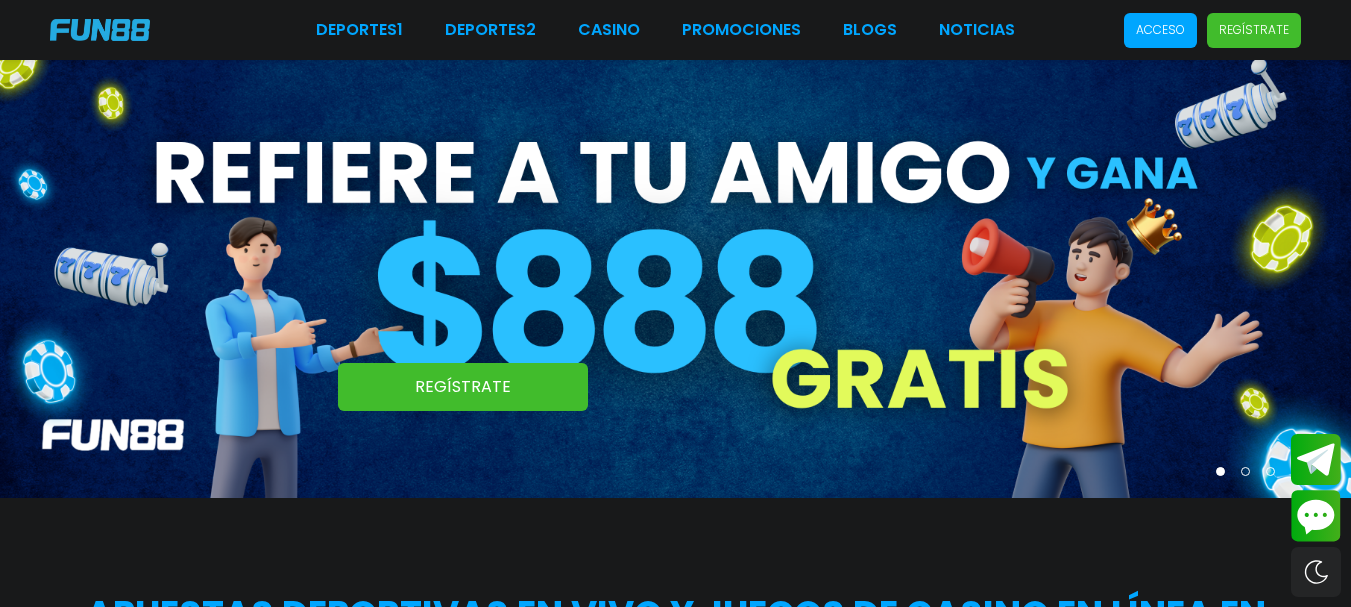 click on "Acceso" at bounding box center [1160, 30] 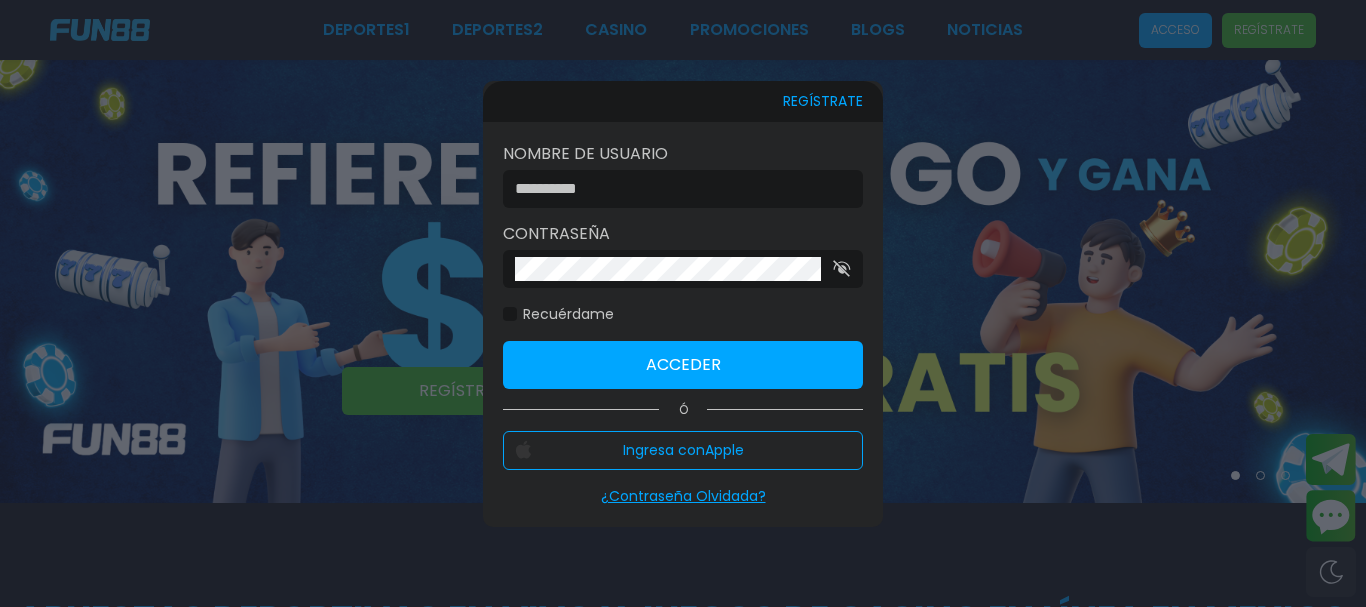 click at bounding box center (677, 189) 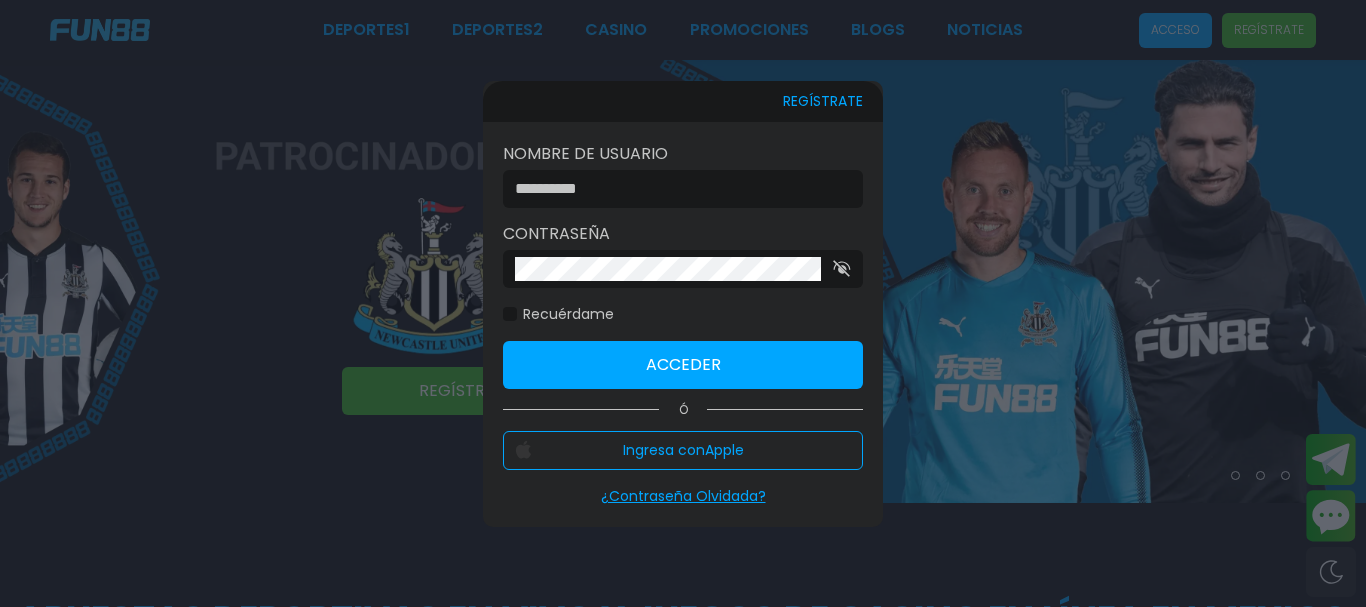 type on "********" 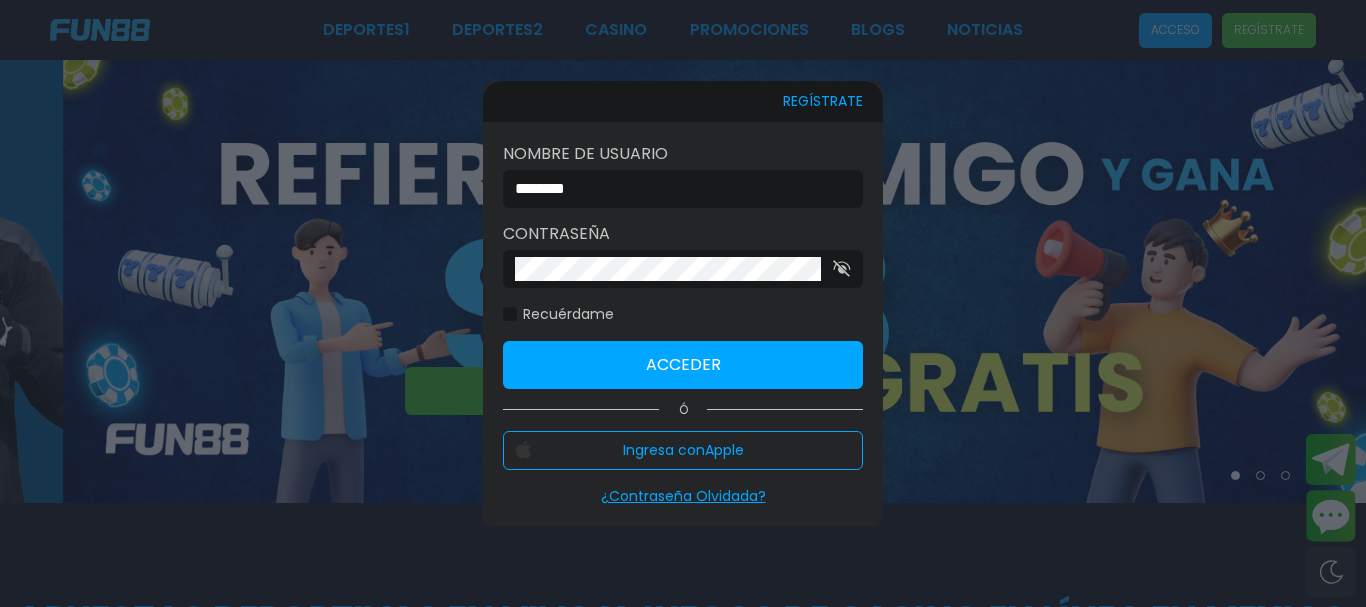 click on "Acceder" at bounding box center (683, 365) 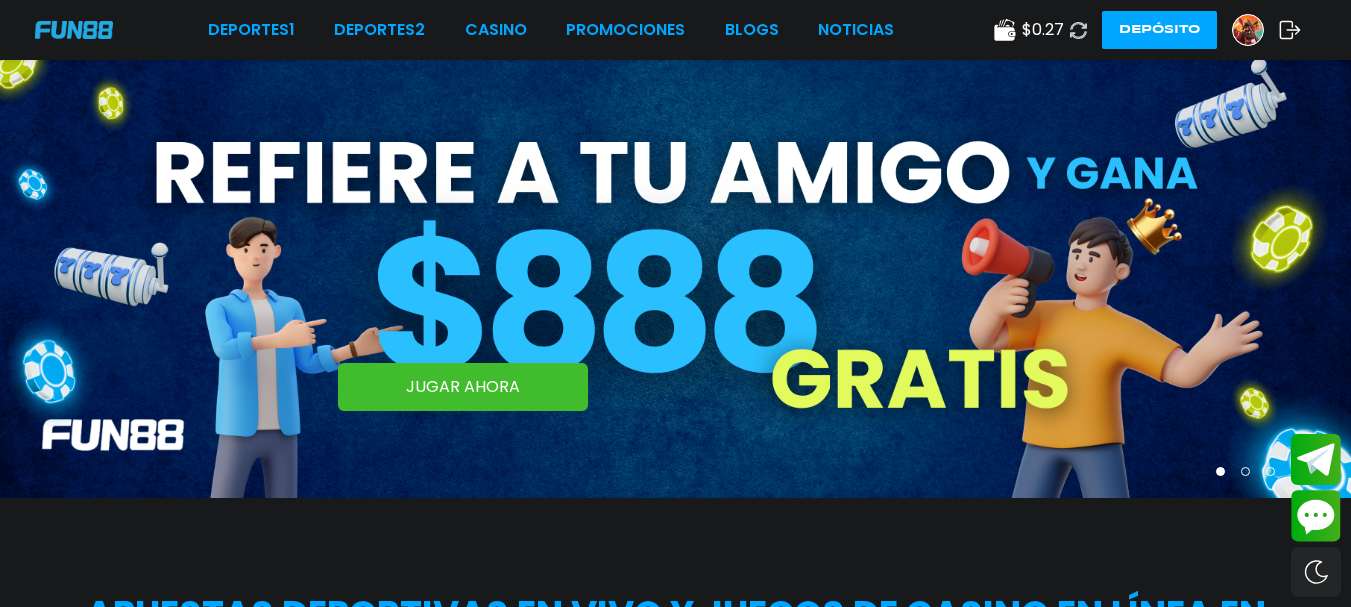click 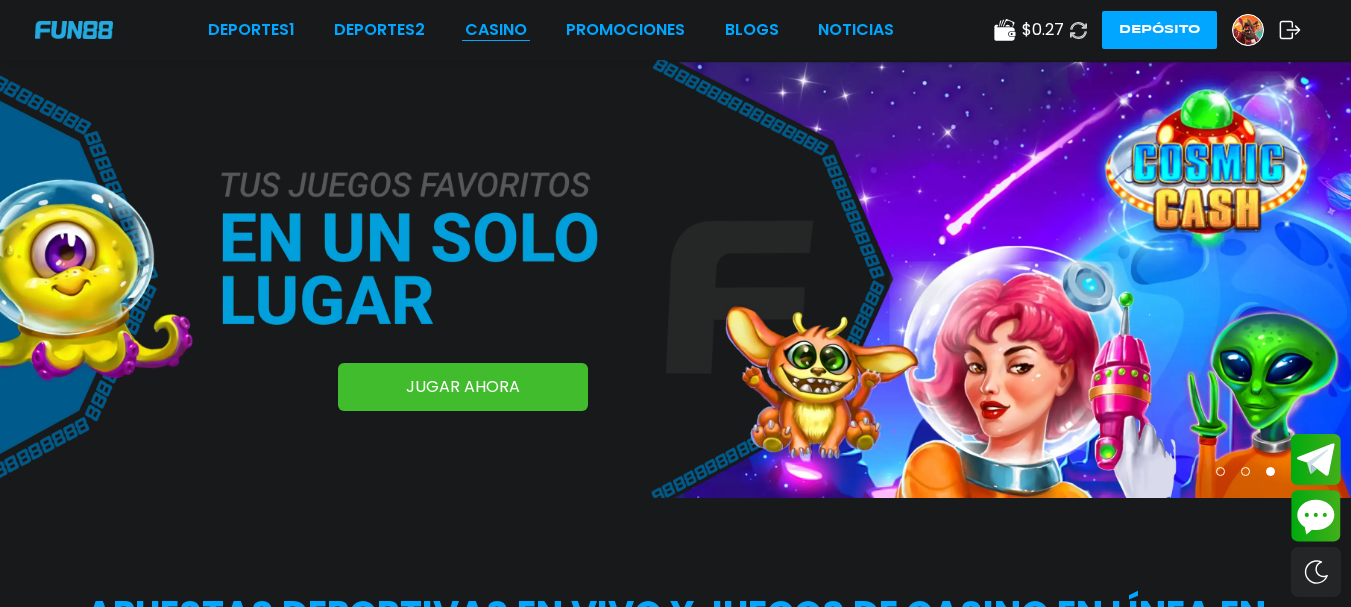 click on "CASINO" at bounding box center (496, 30) 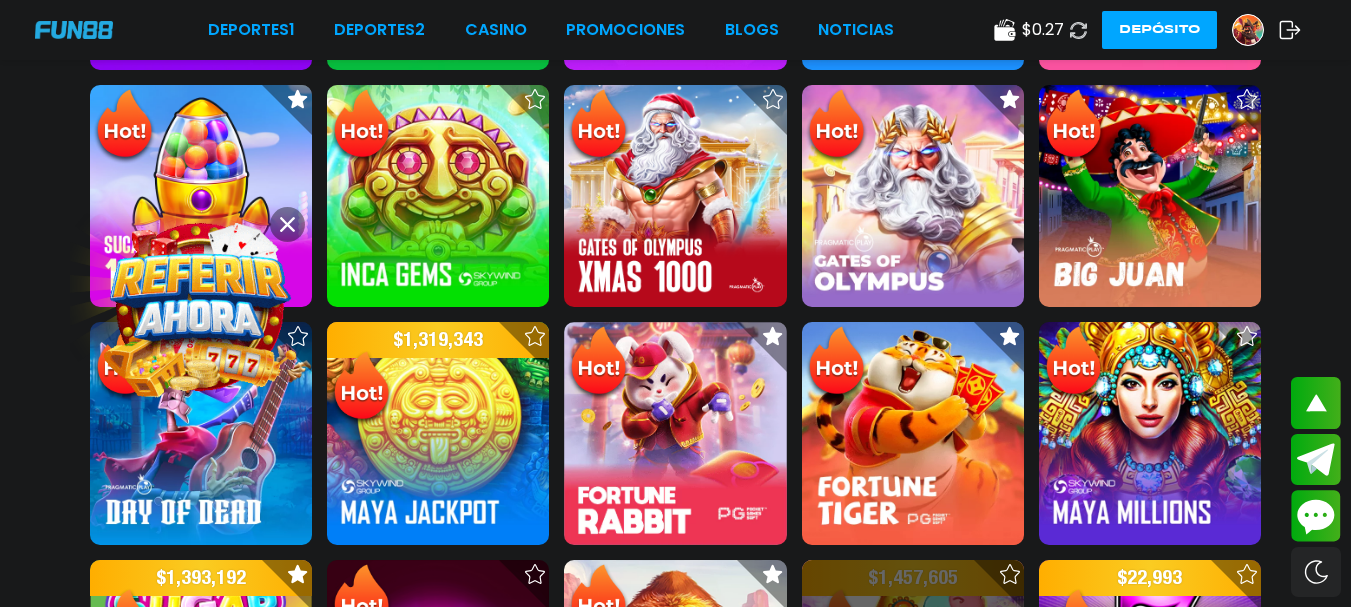 scroll, scrollTop: 1391, scrollLeft: 0, axis: vertical 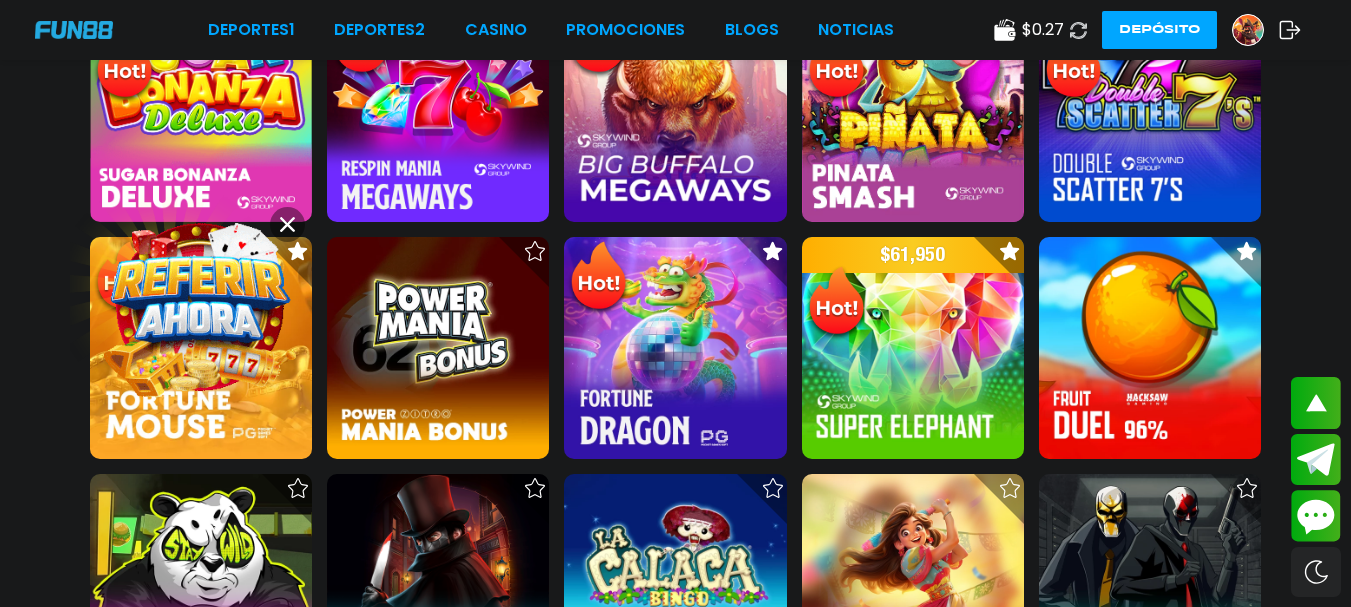 click 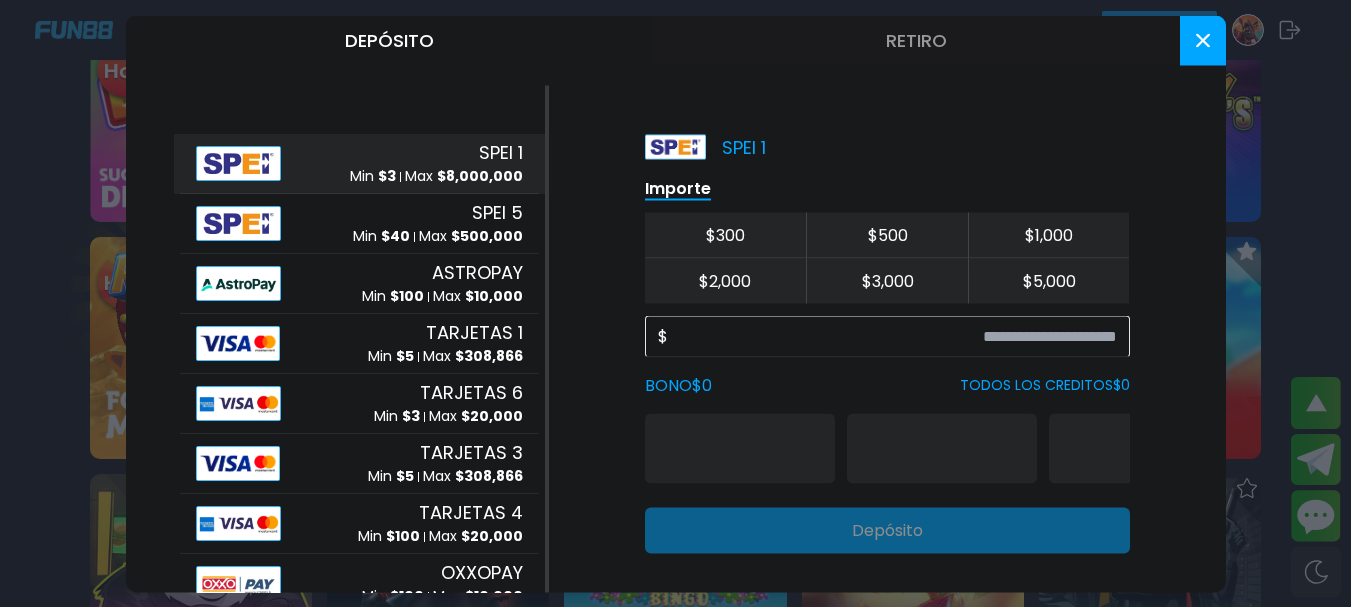 click on "Retiro" at bounding box center [916, 40] 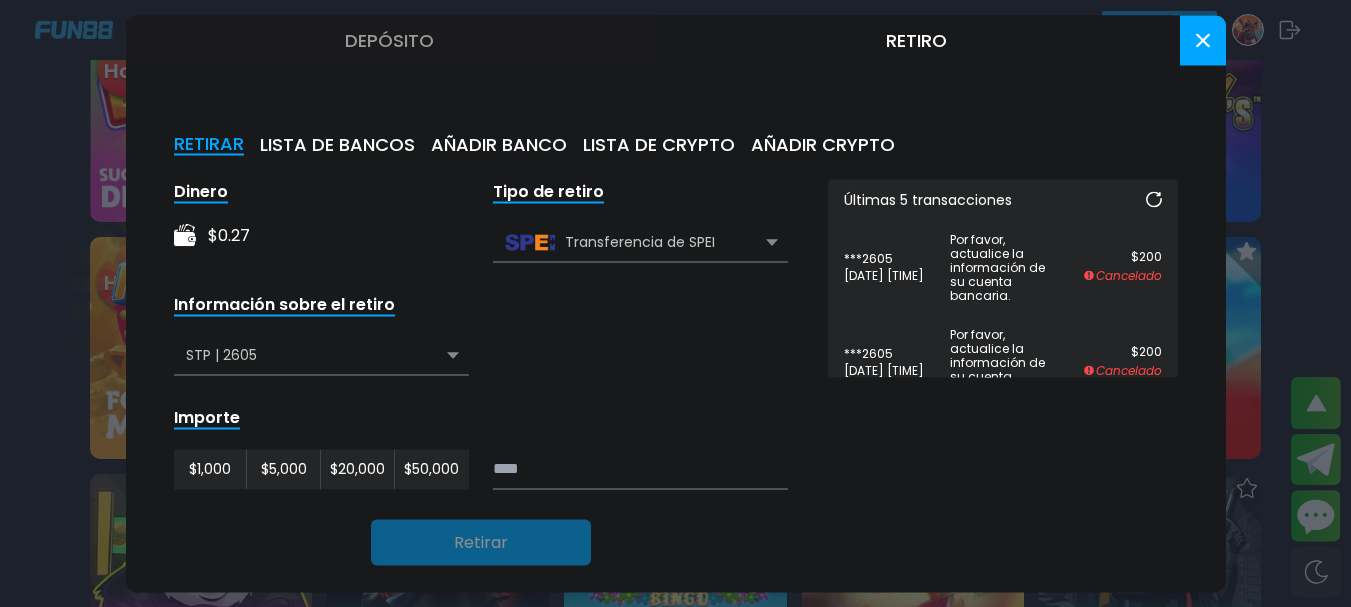 click 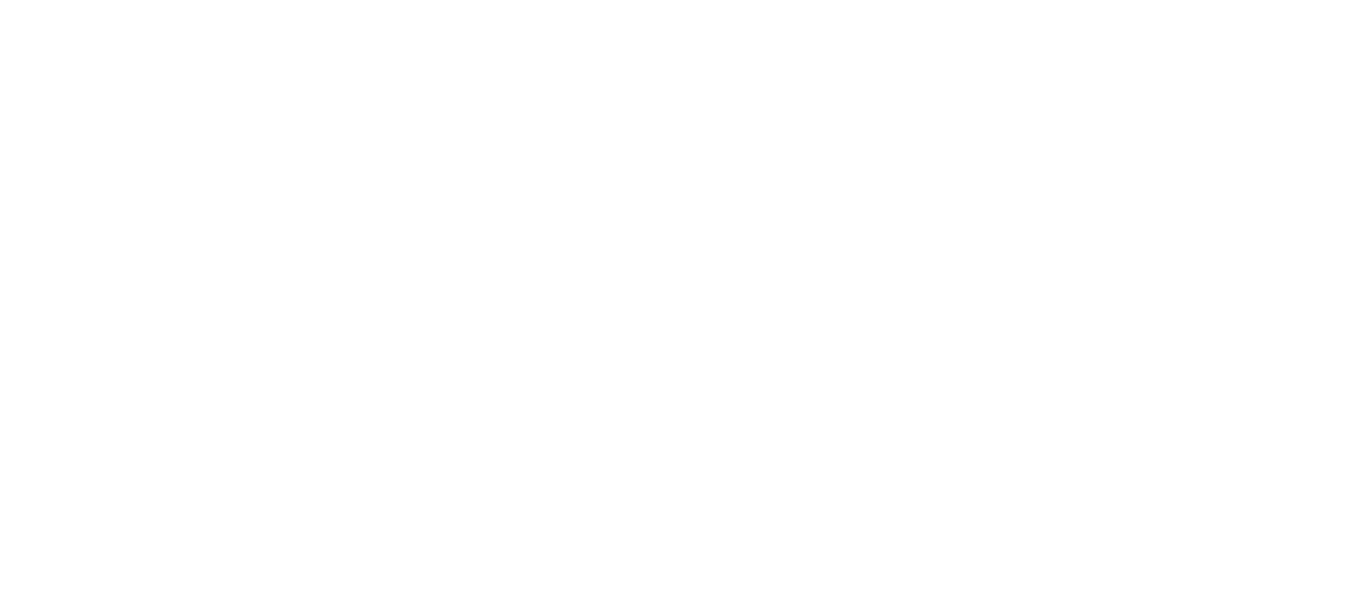 click at bounding box center [683, 303] 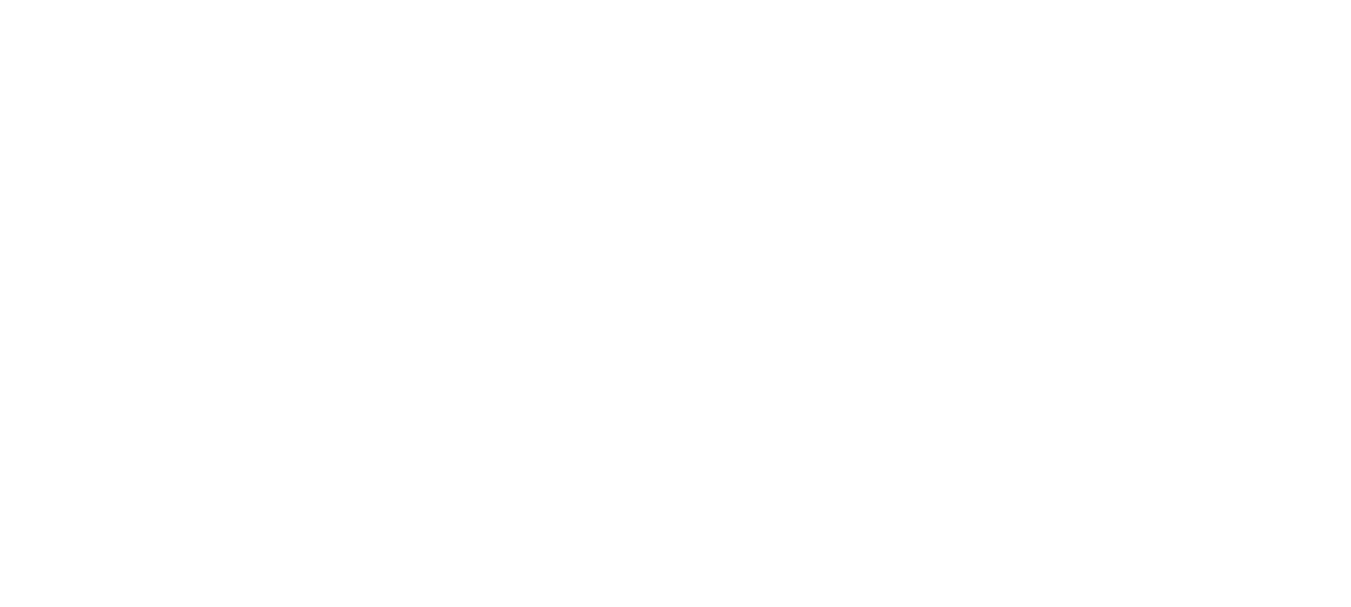 scroll, scrollTop: 0, scrollLeft: 0, axis: both 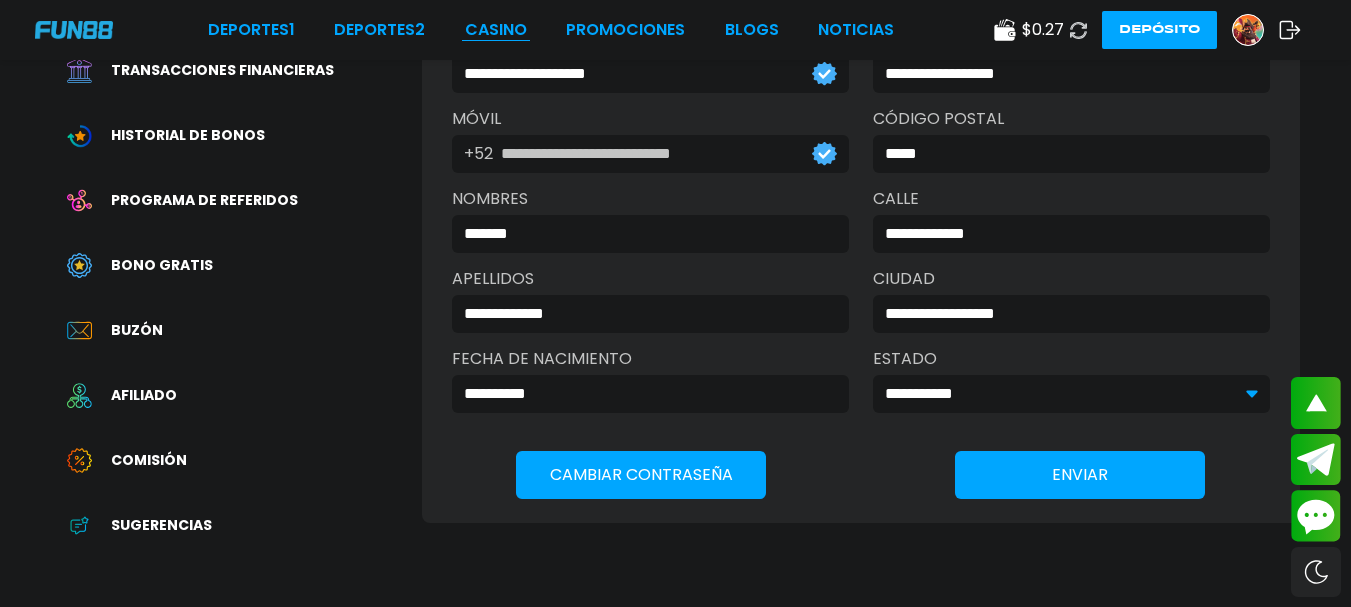 click on "CASINO" at bounding box center (496, 30) 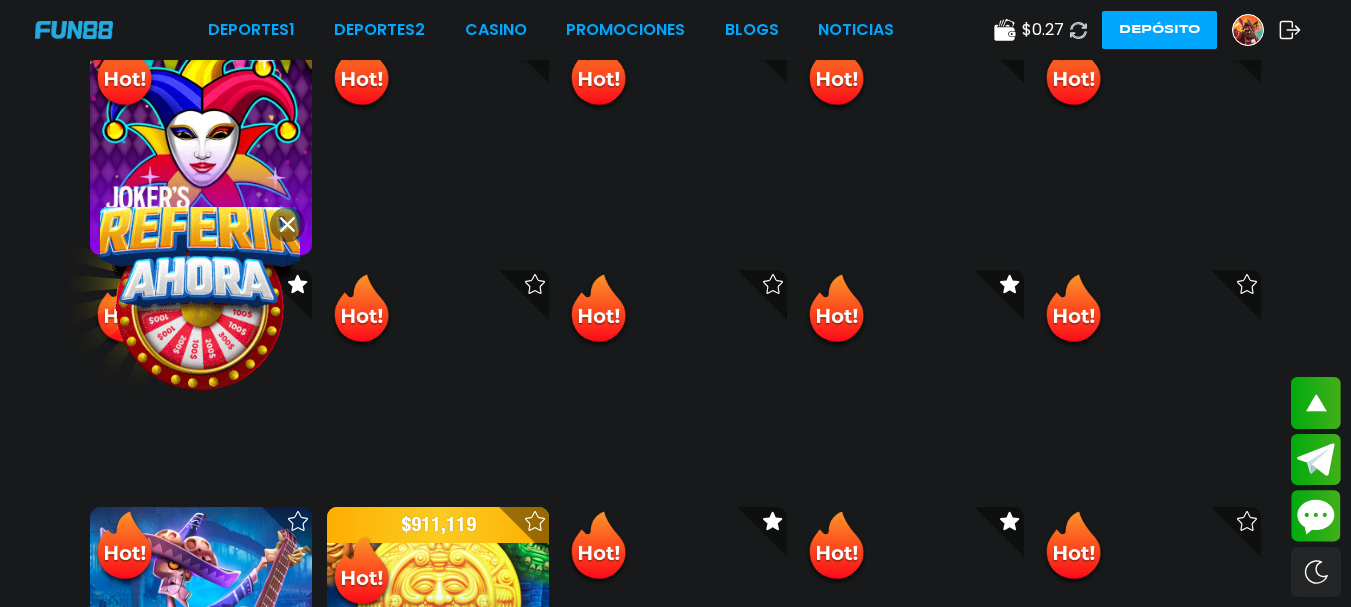 scroll, scrollTop: 822, scrollLeft: 0, axis: vertical 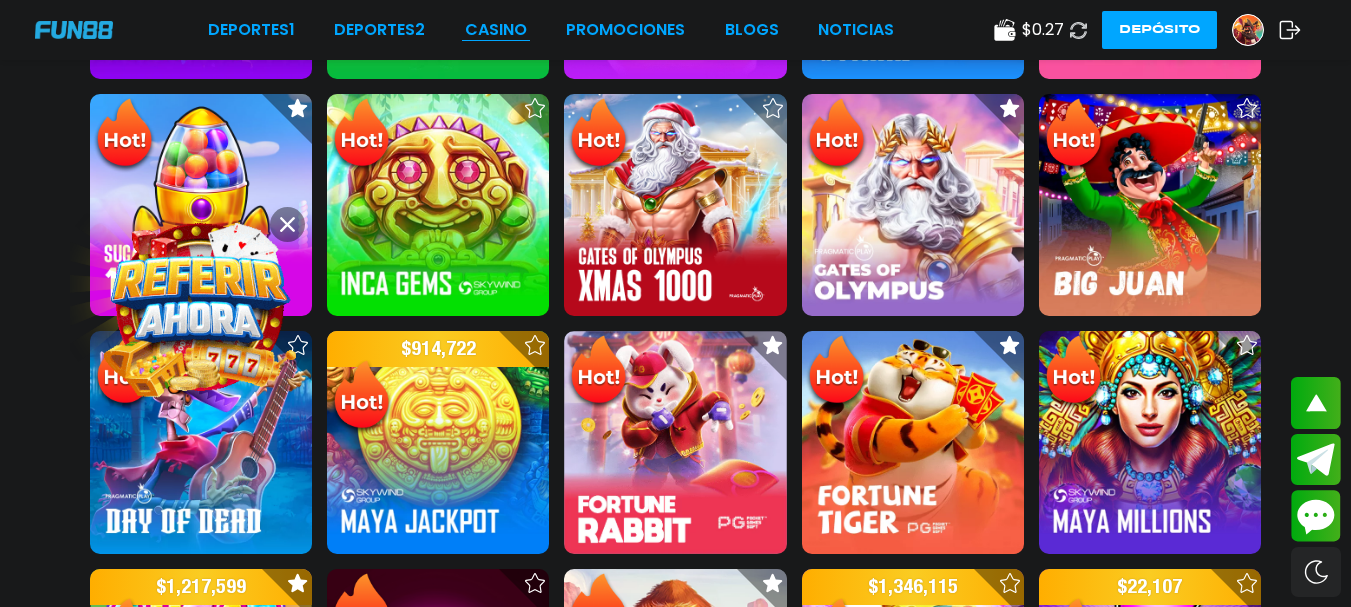 click on "CASINO" at bounding box center [496, 30] 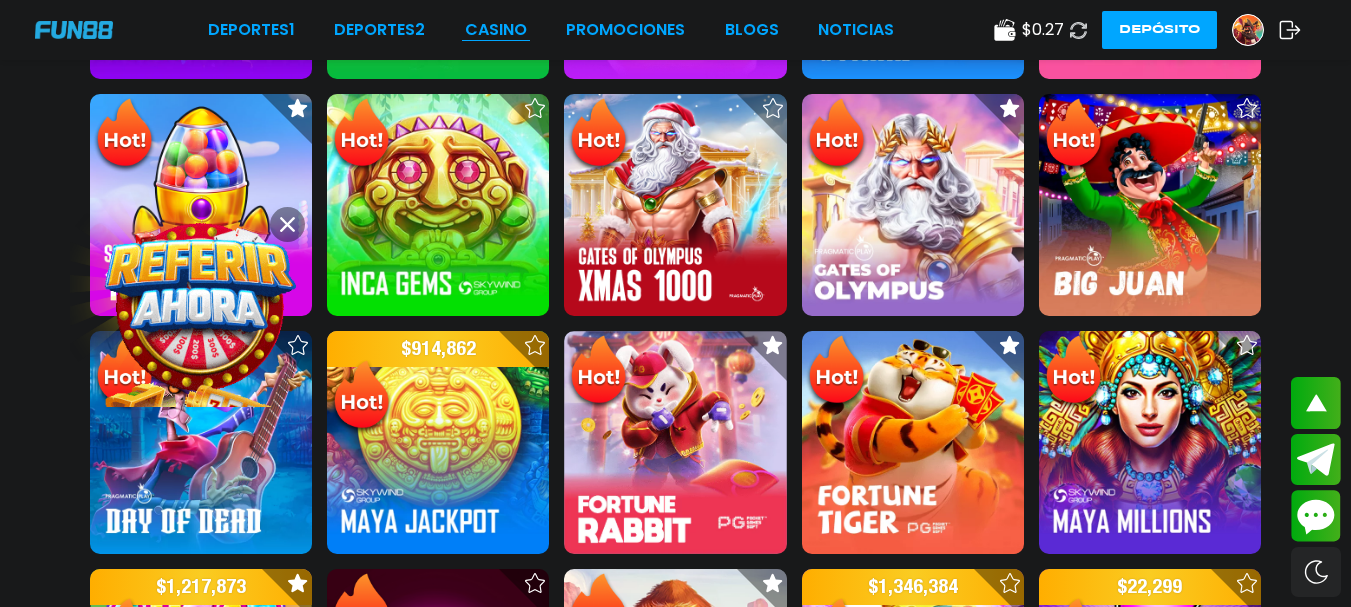 click on "CASINO" at bounding box center [496, 30] 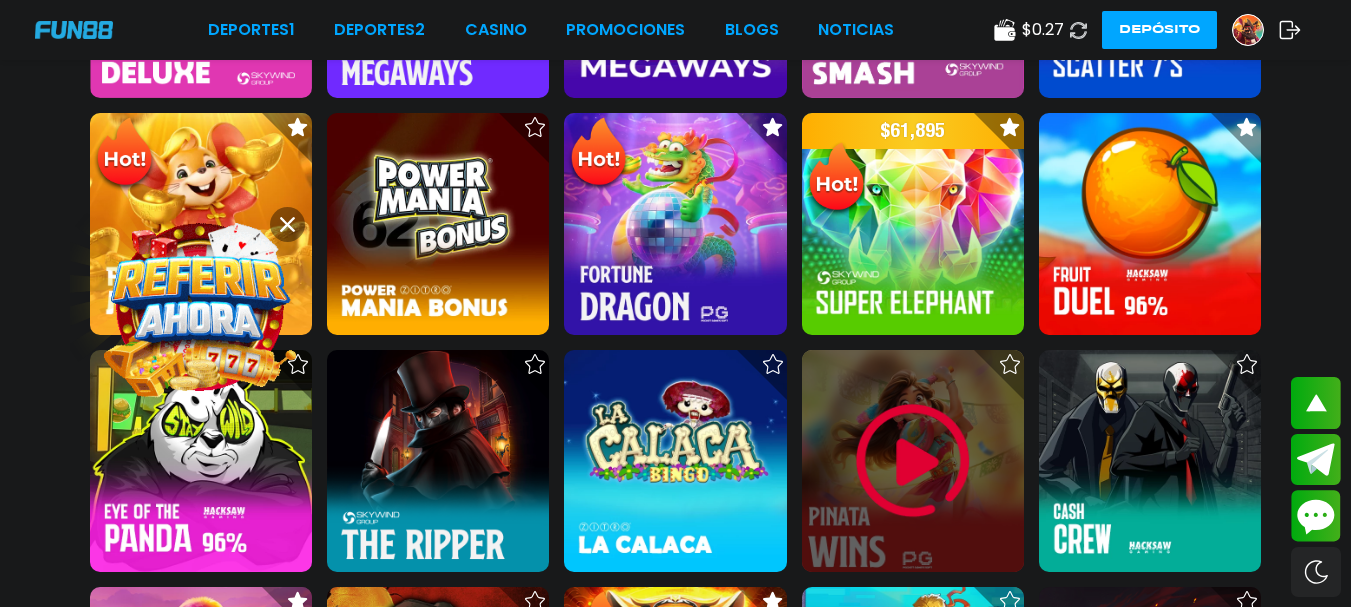 scroll, scrollTop: 1514, scrollLeft: 0, axis: vertical 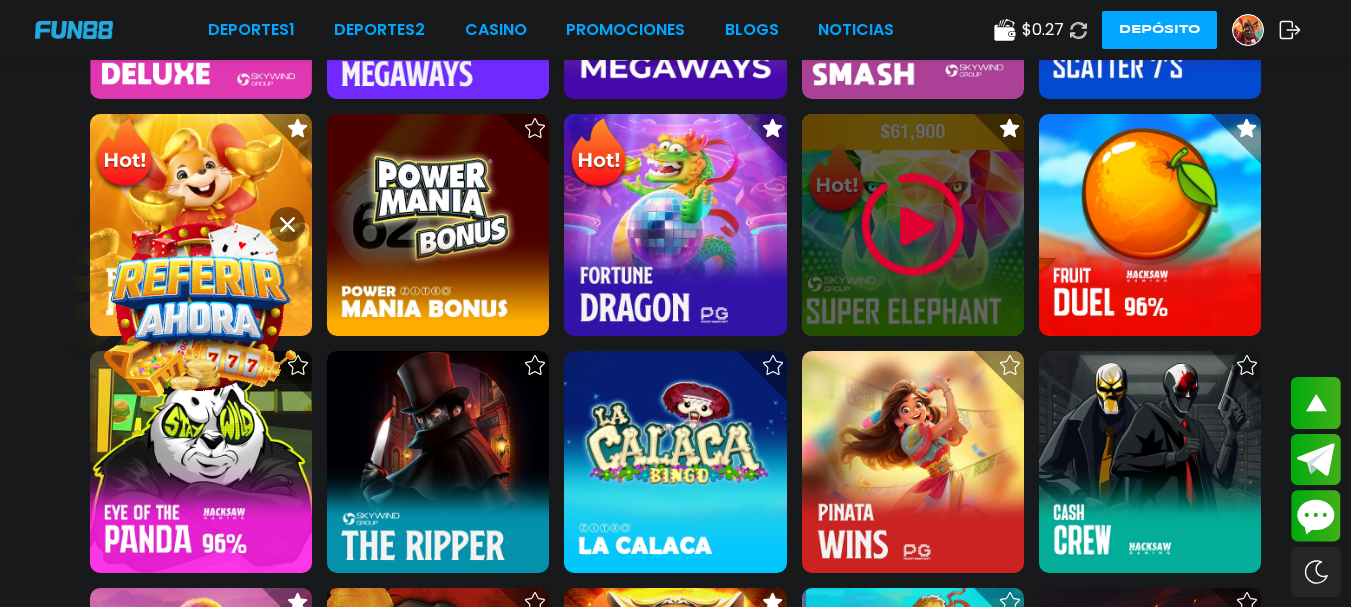click at bounding box center (913, 225) 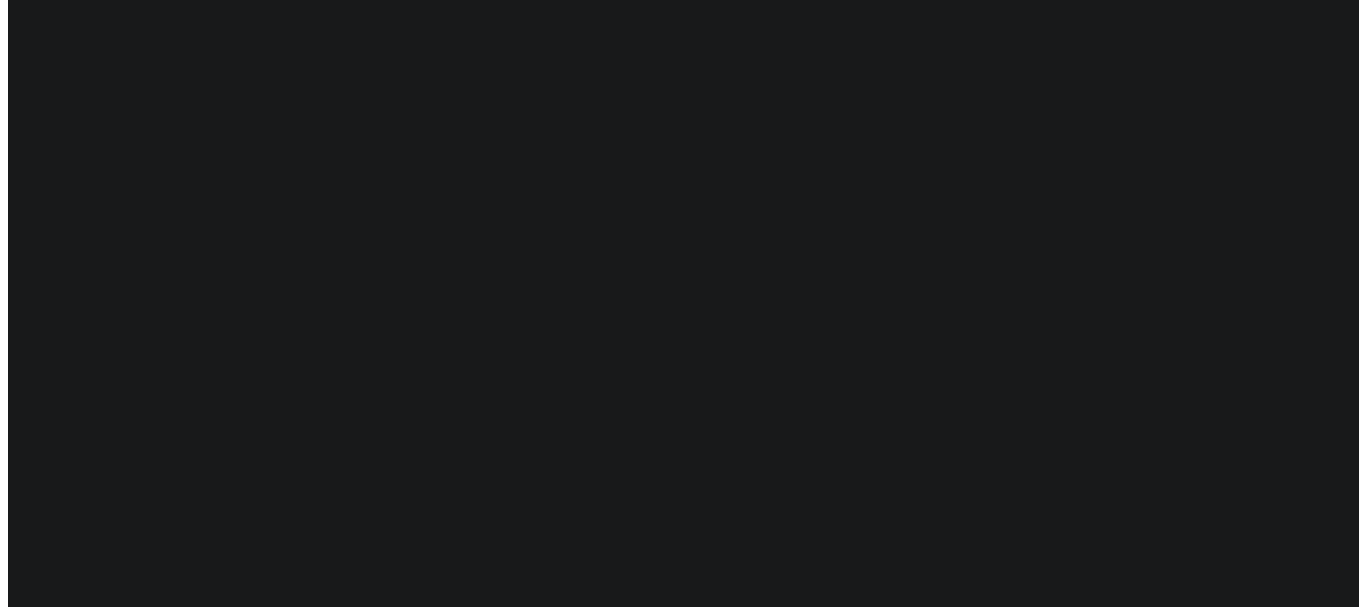 scroll, scrollTop: 0, scrollLeft: 0, axis: both 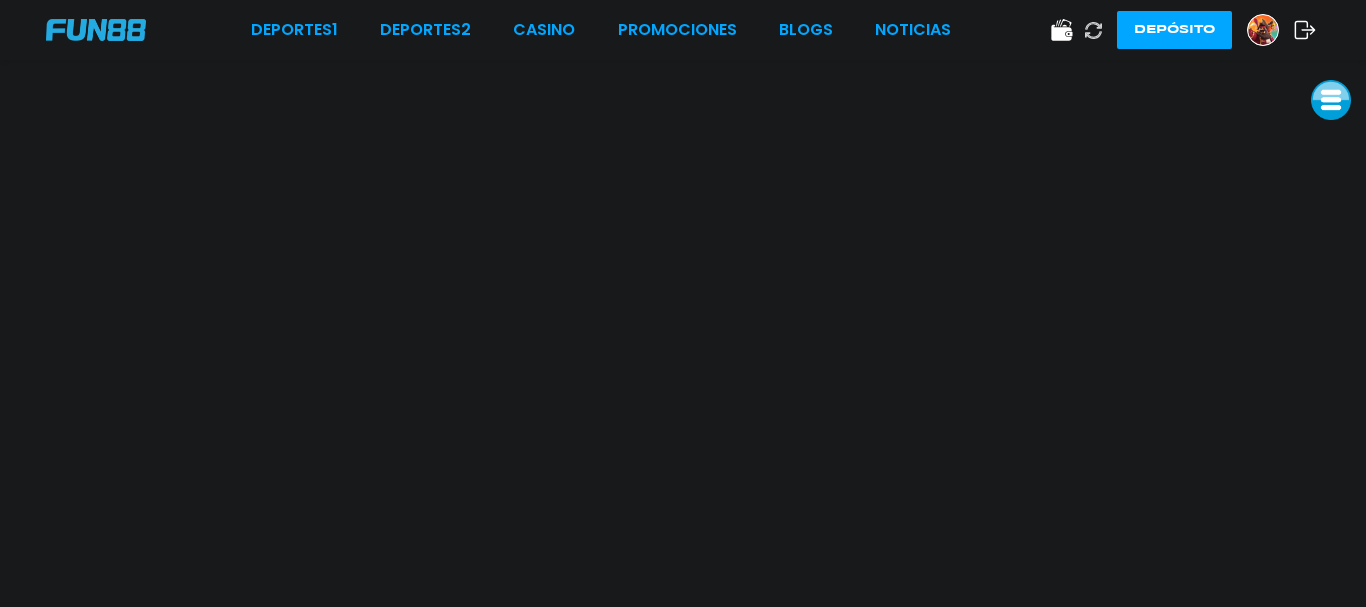 click 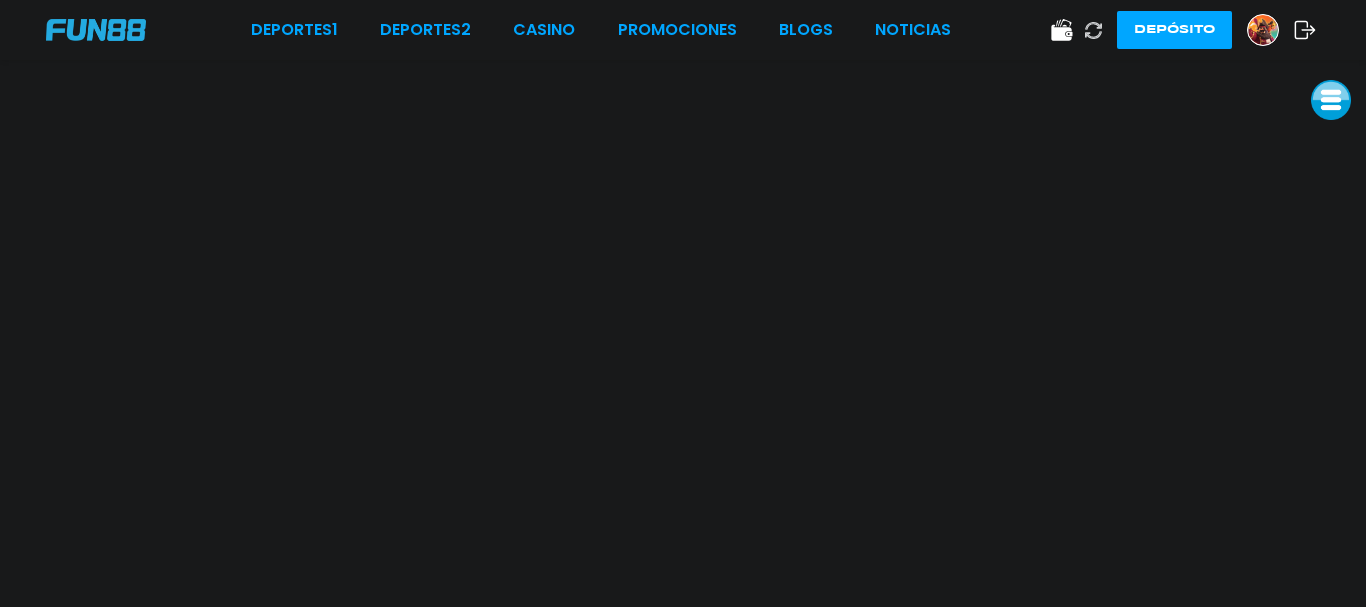 click 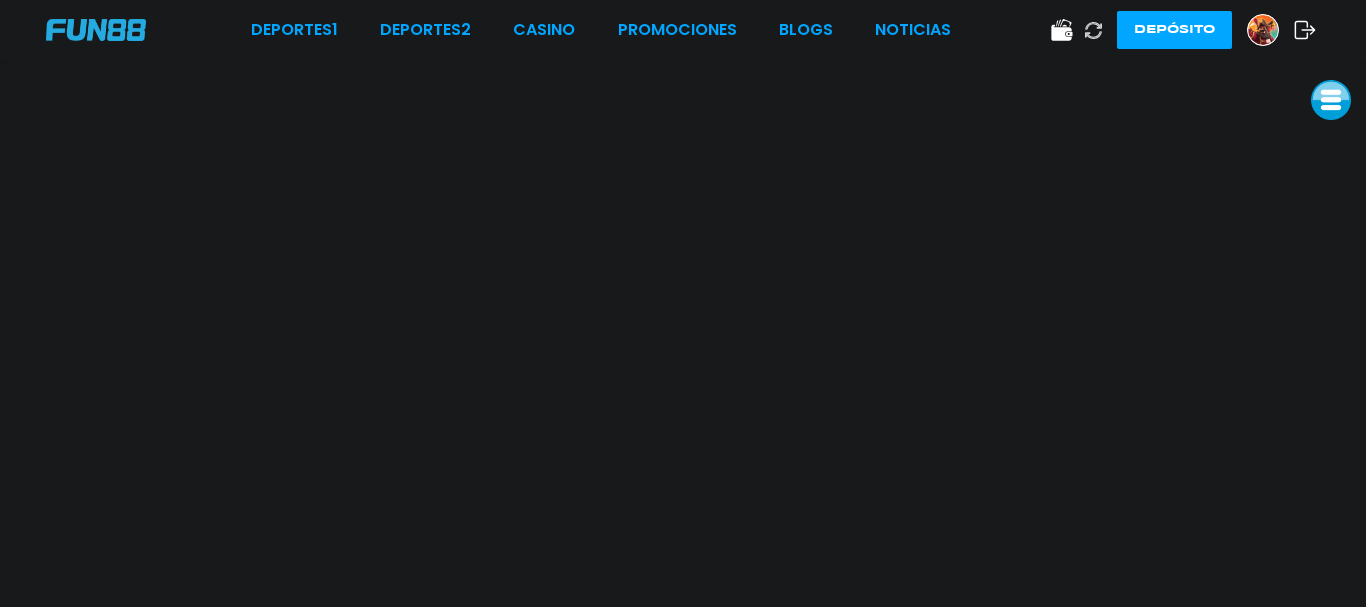 click 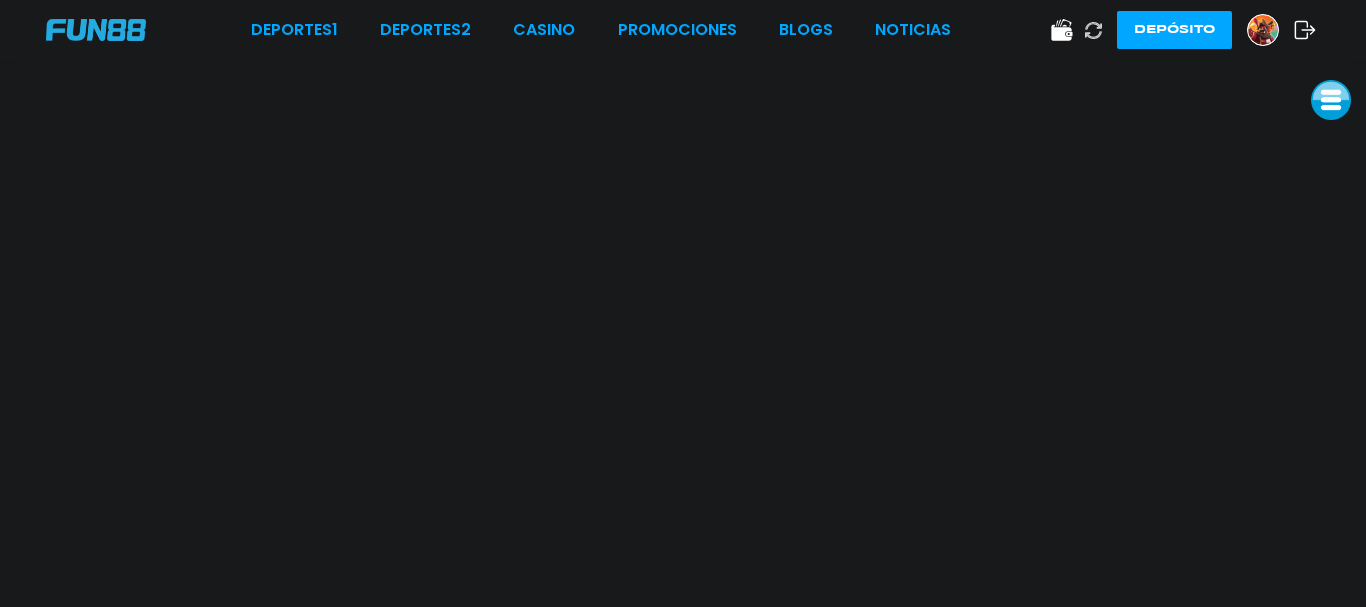 click 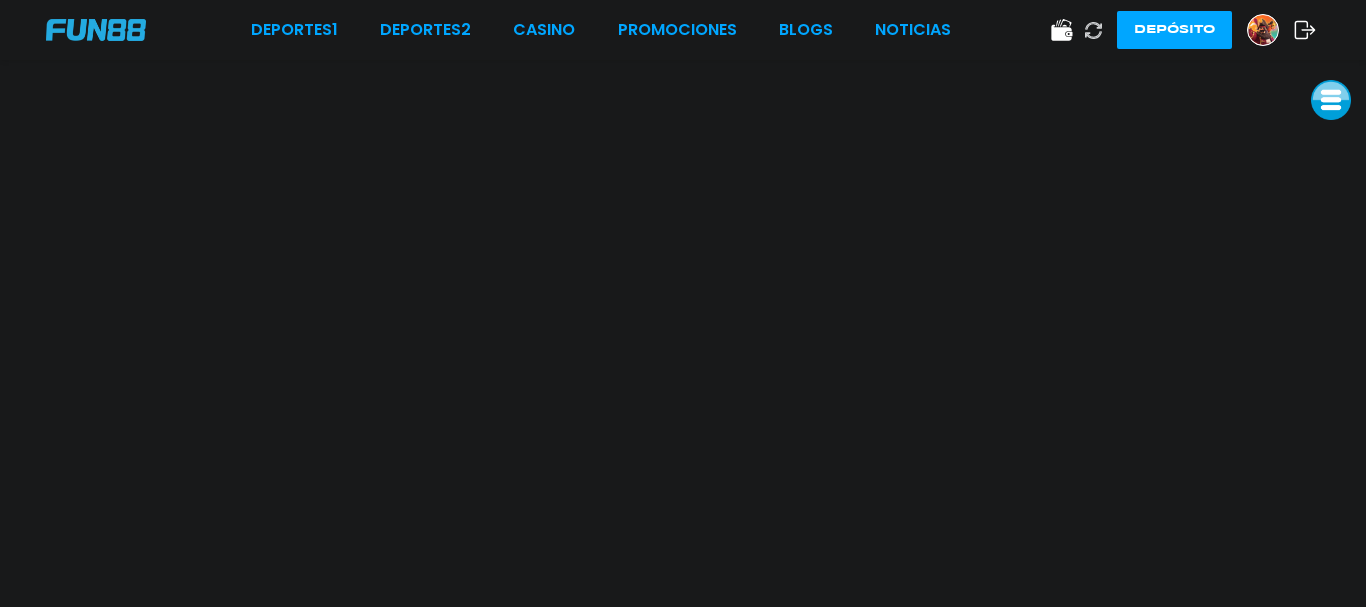 click on "Deportes  1 Deportes  2 CASINO Promociones BLOGS NOTICIAS Depósito" at bounding box center (683, 30) 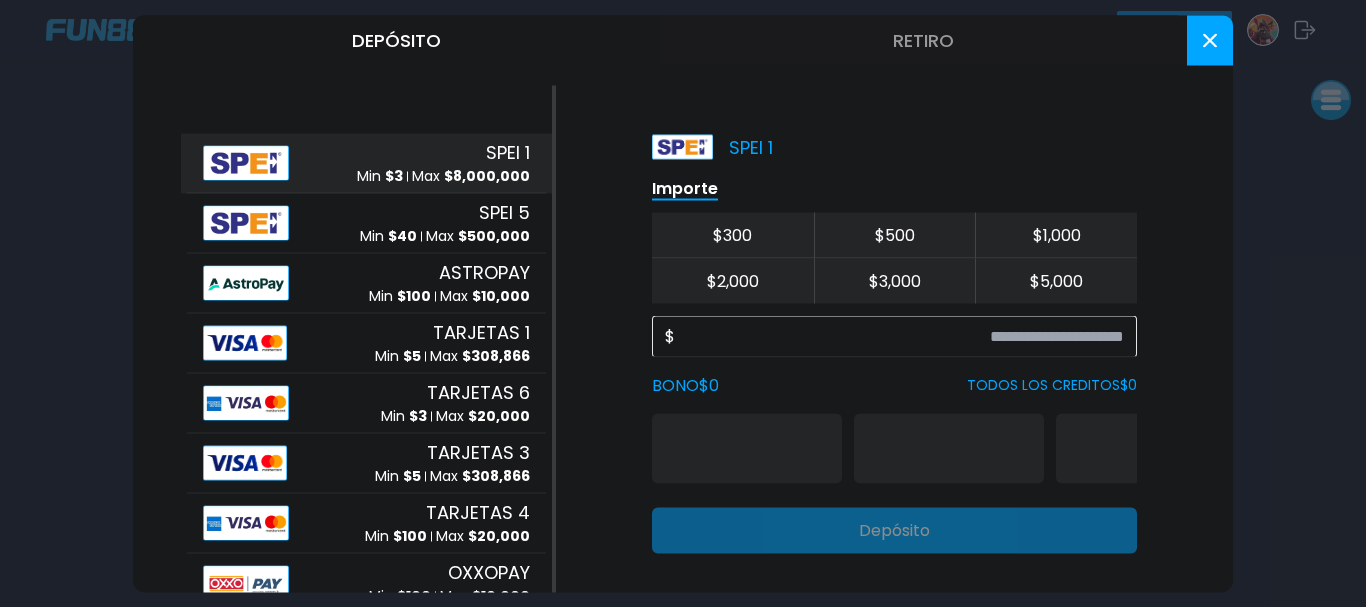 click on "Retiro" at bounding box center (923, 40) 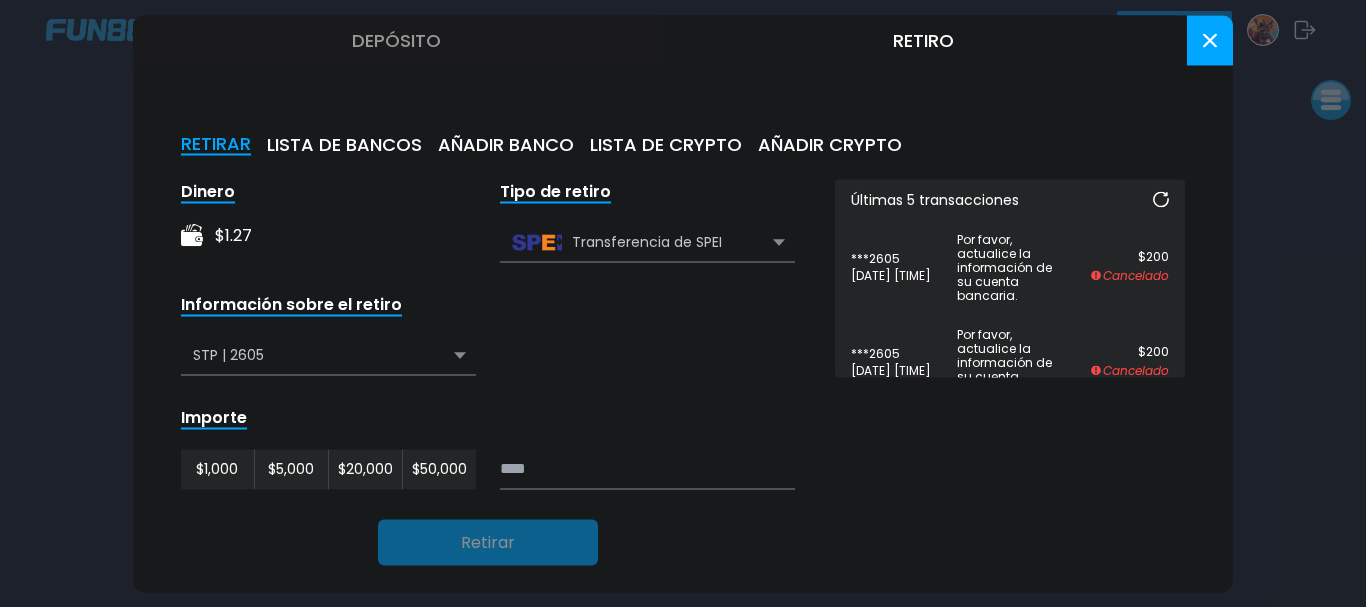 click 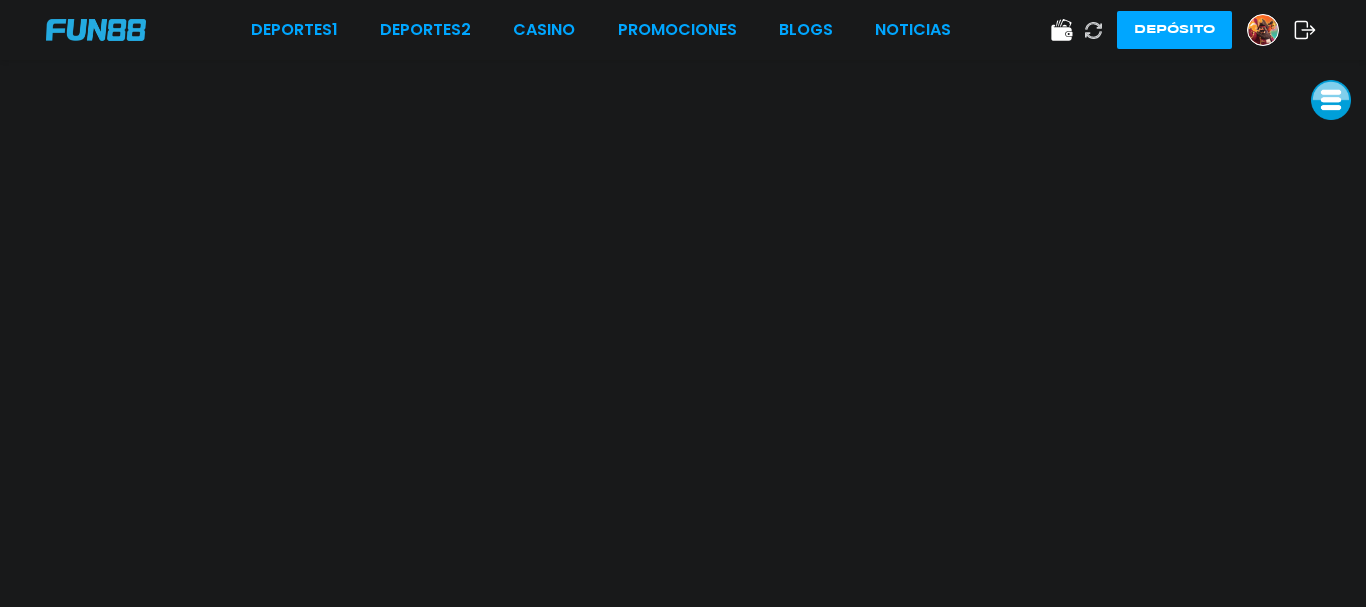 click 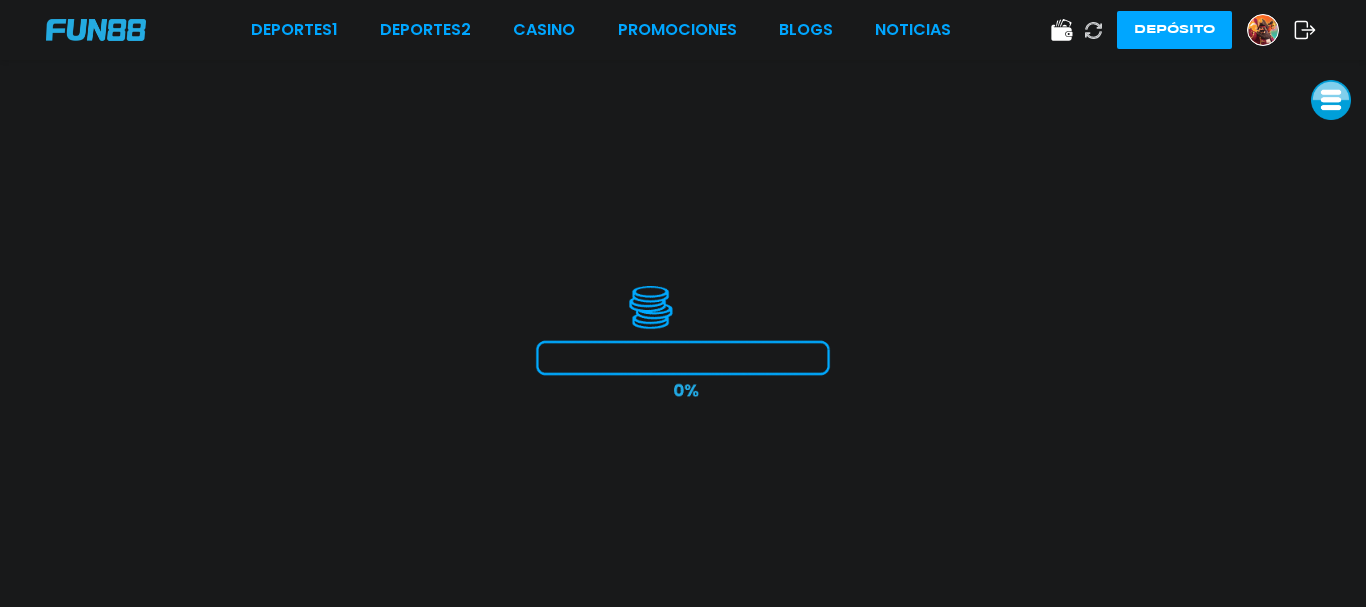 scroll, scrollTop: 0, scrollLeft: 0, axis: both 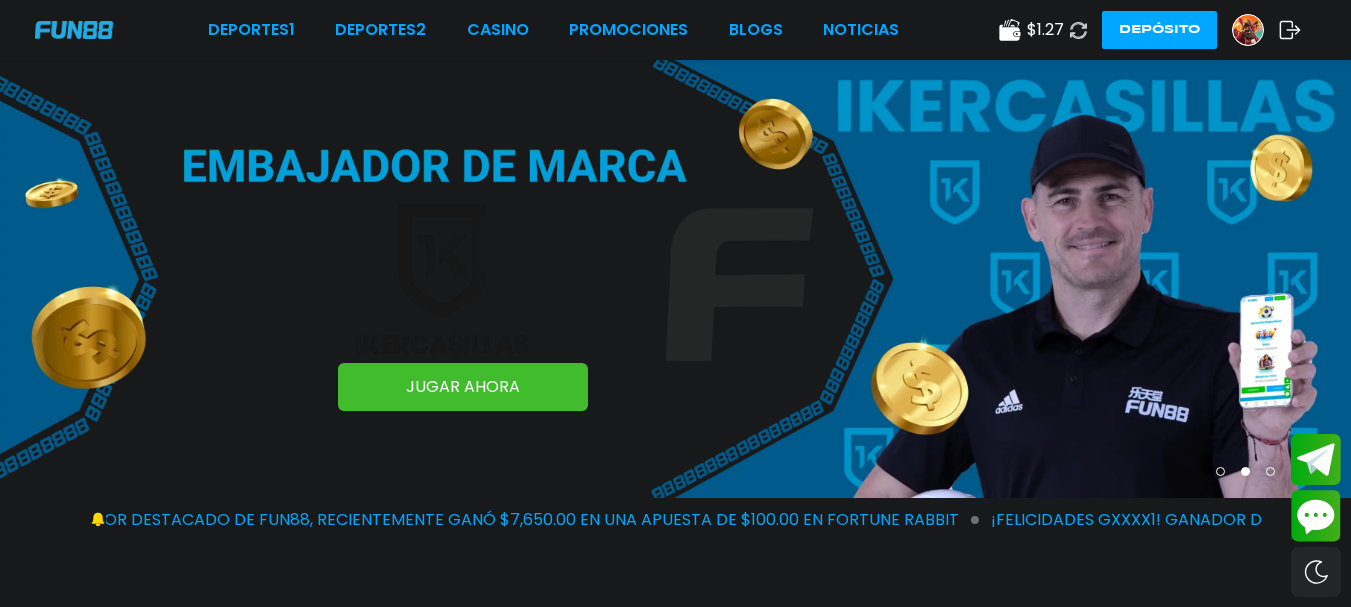 click at bounding box center [1248, 30] 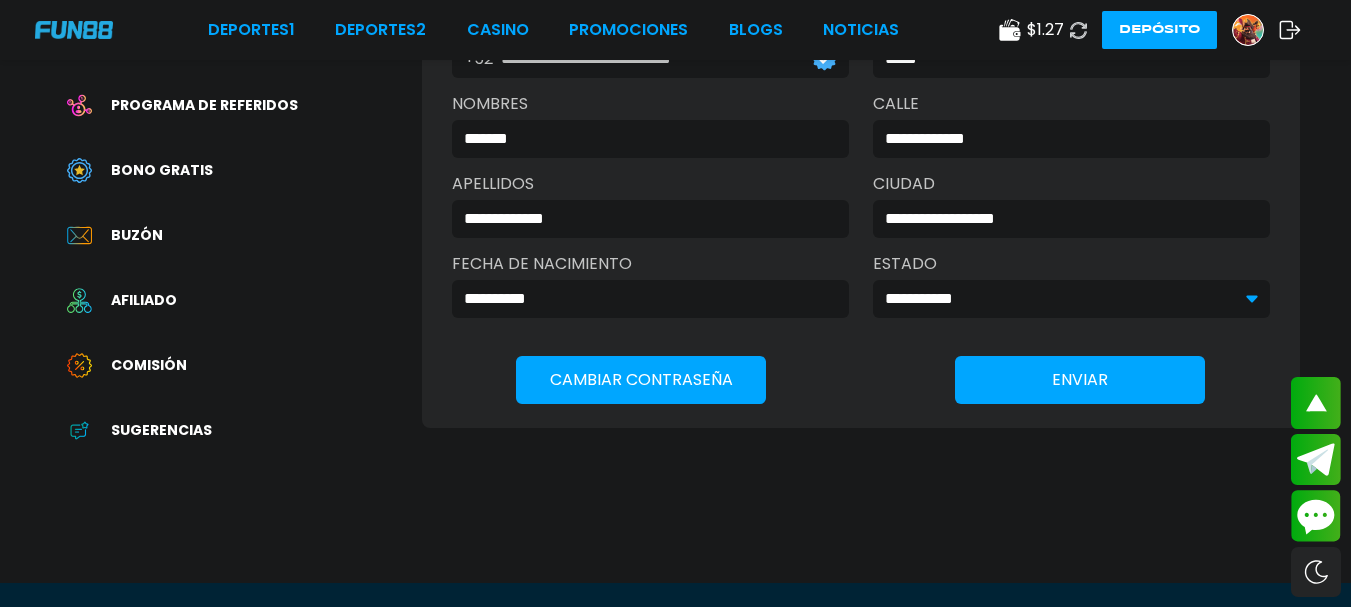 scroll, scrollTop: 433, scrollLeft: 0, axis: vertical 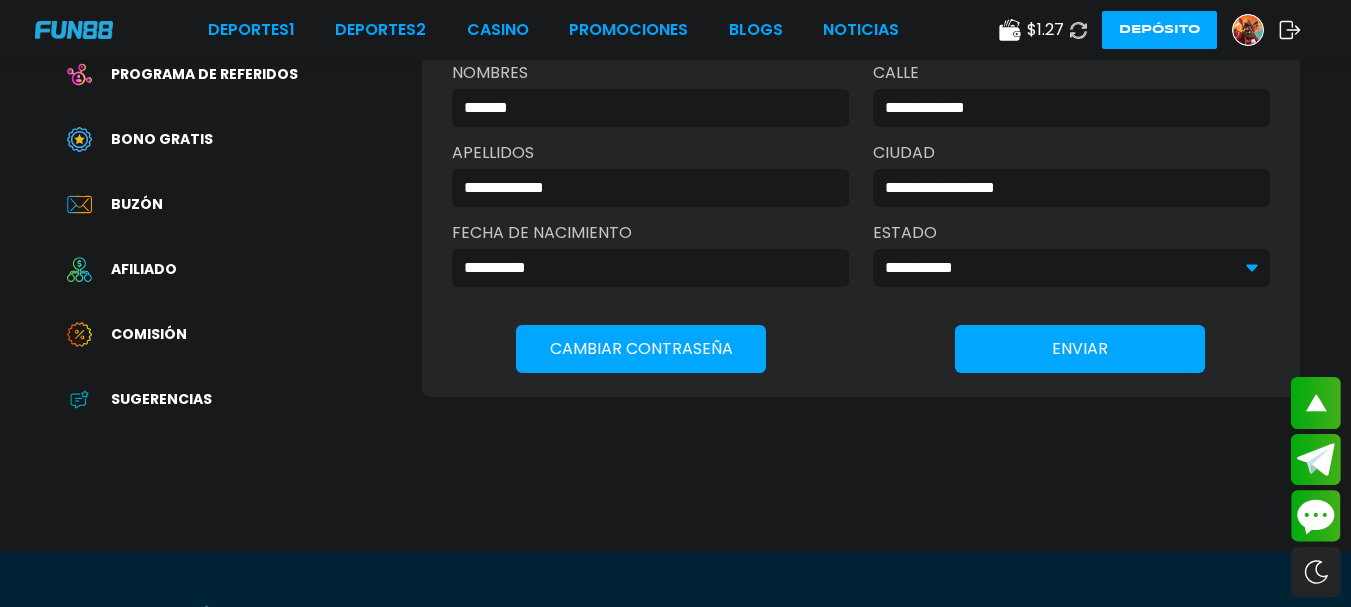 click on "Buzón" at bounding box center (137, 204) 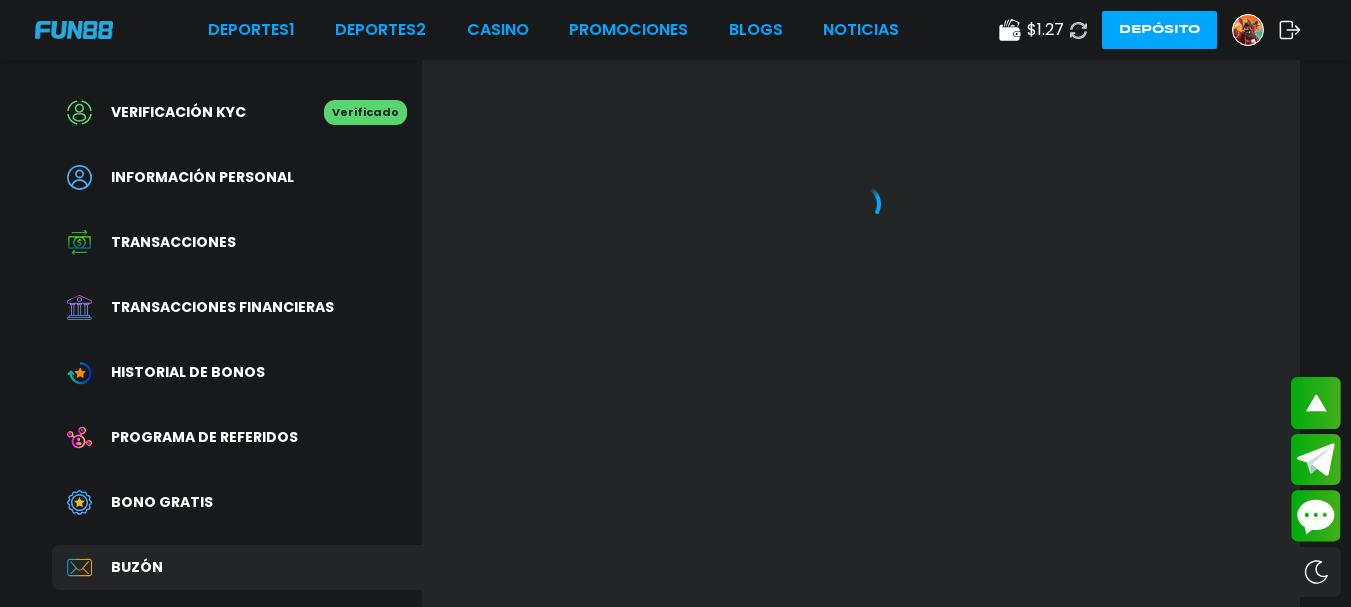 scroll, scrollTop: 0, scrollLeft: 0, axis: both 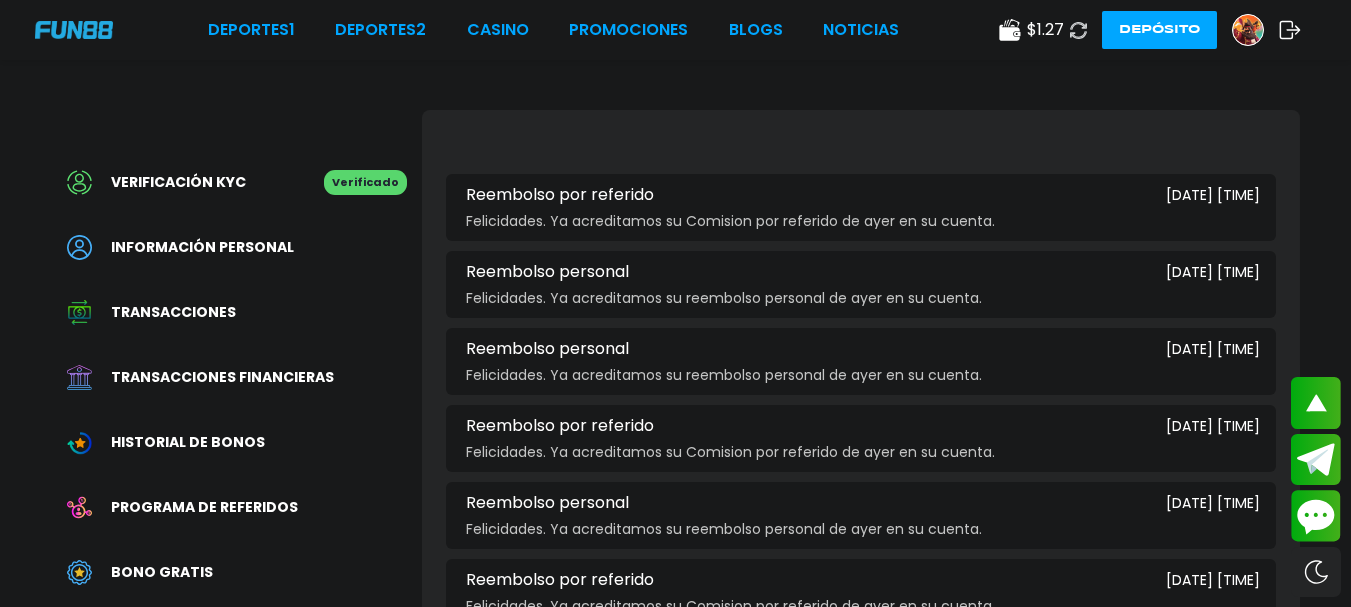 click on "Transacciones financieras" at bounding box center [222, 377] 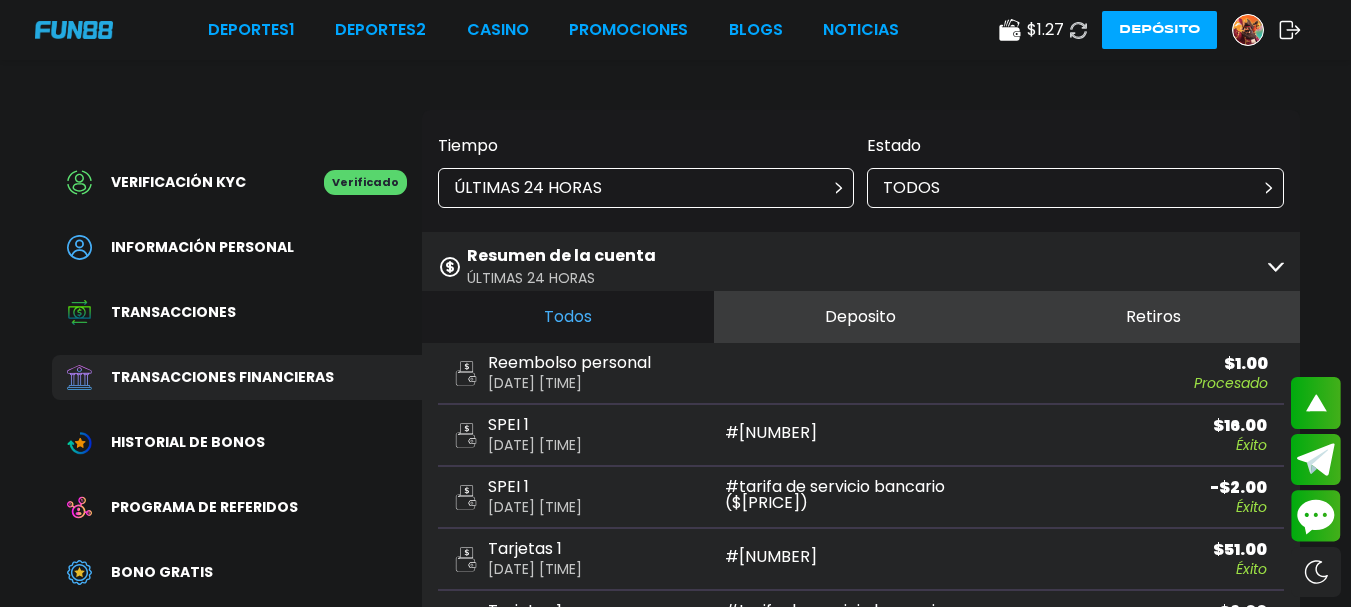 scroll, scrollTop: 22, scrollLeft: 0, axis: vertical 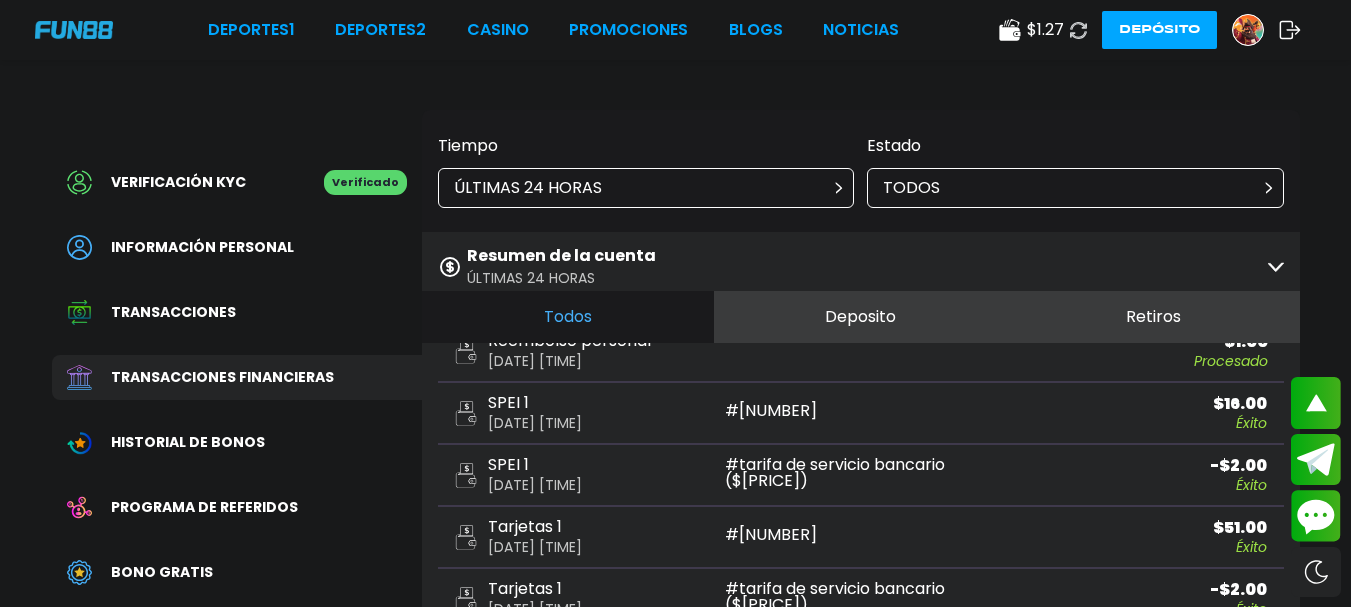 click 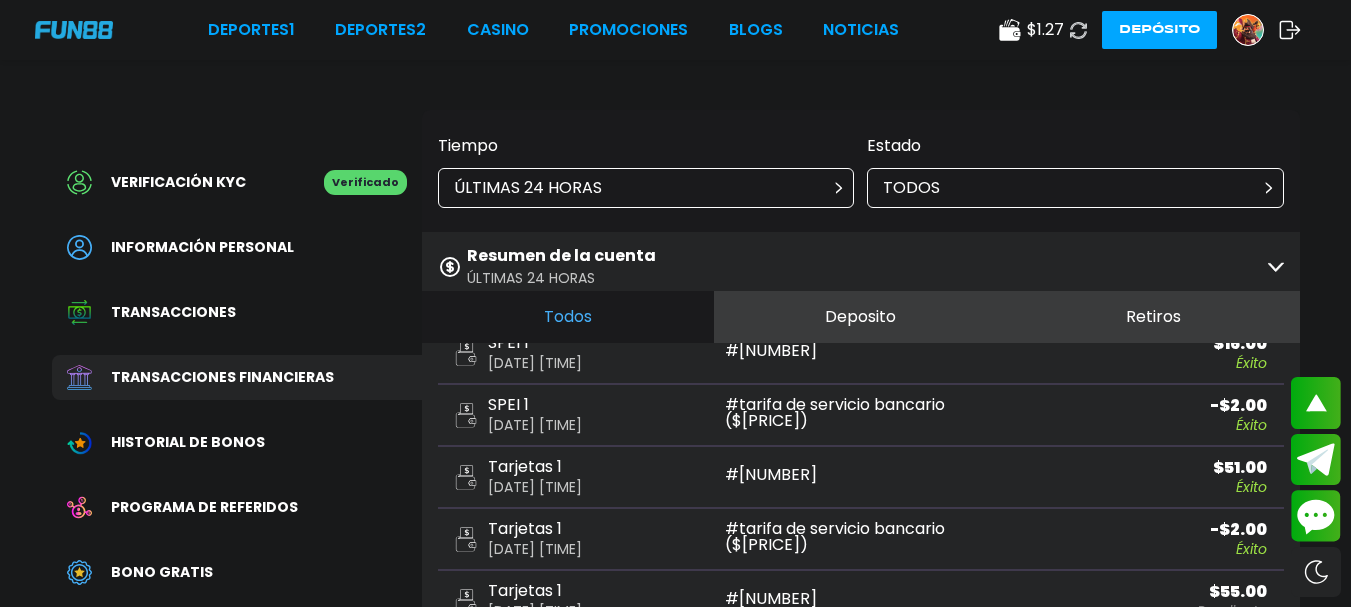 scroll, scrollTop: 0, scrollLeft: 0, axis: both 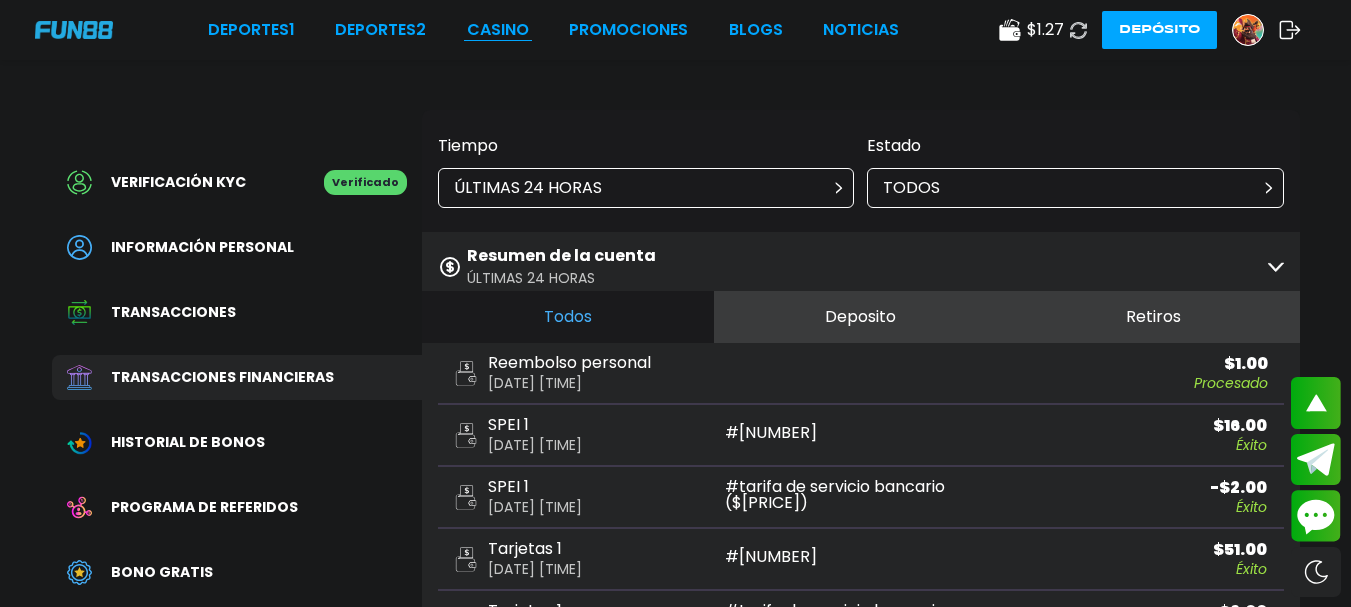 click on "CASINO" at bounding box center (498, 30) 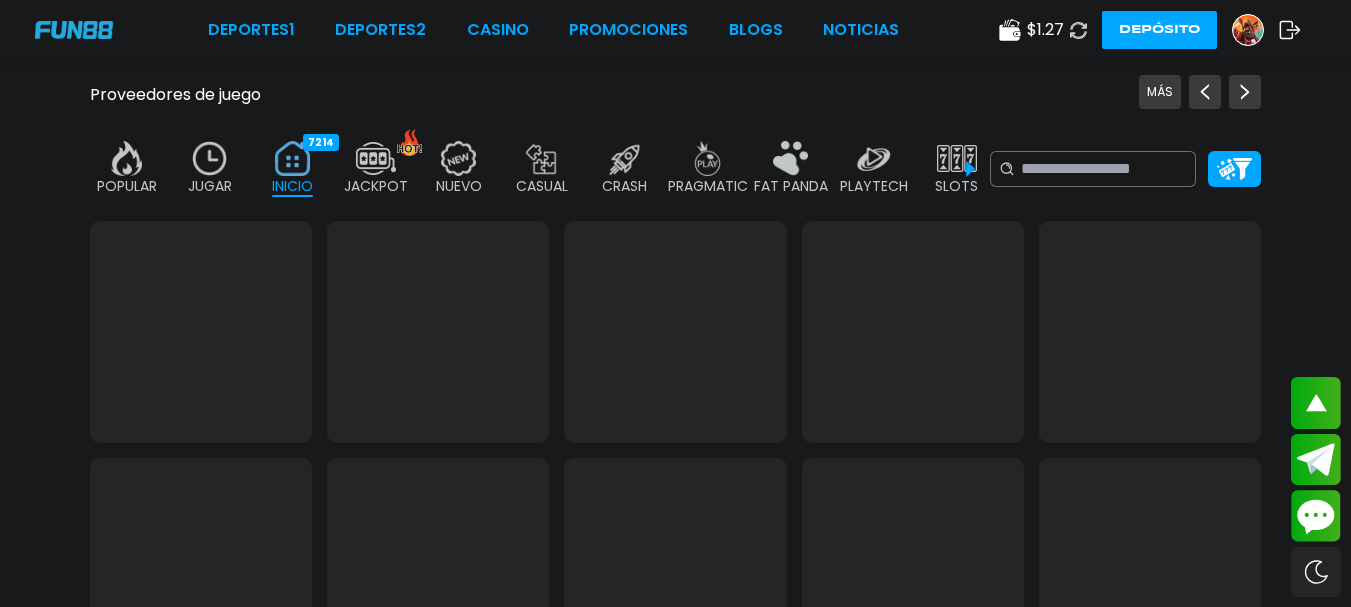 scroll, scrollTop: 290, scrollLeft: 0, axis: vertical 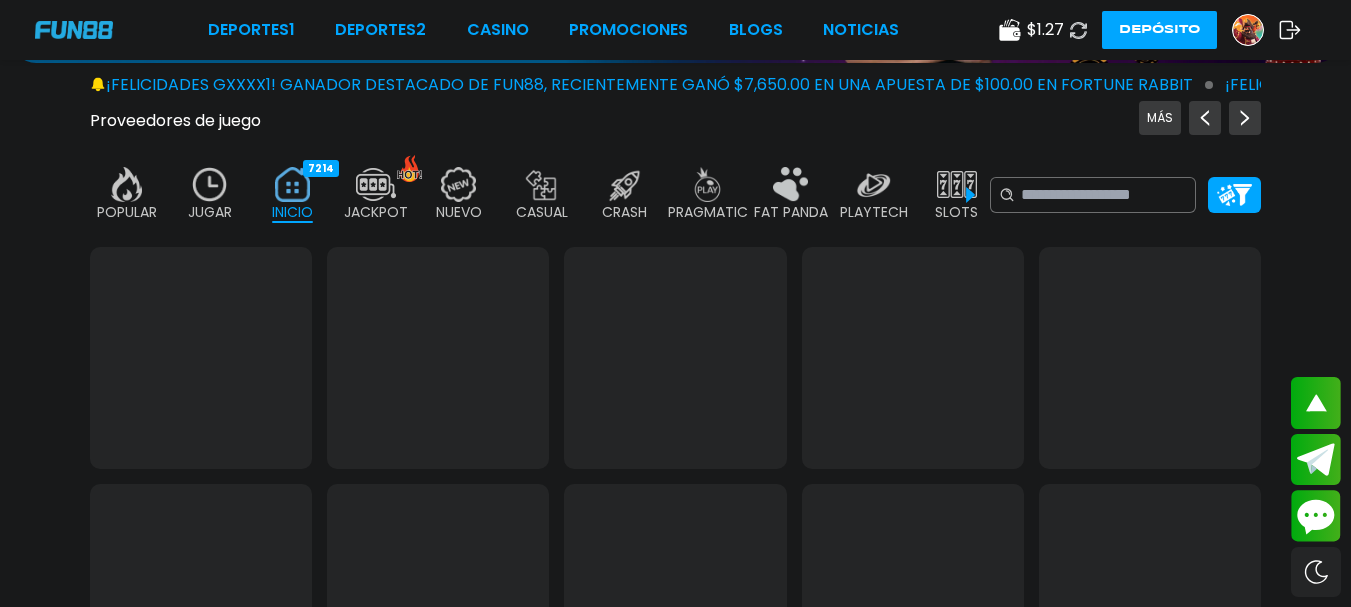 click on "Proveedores de juego MÁS" at bounding box center (675, 124) 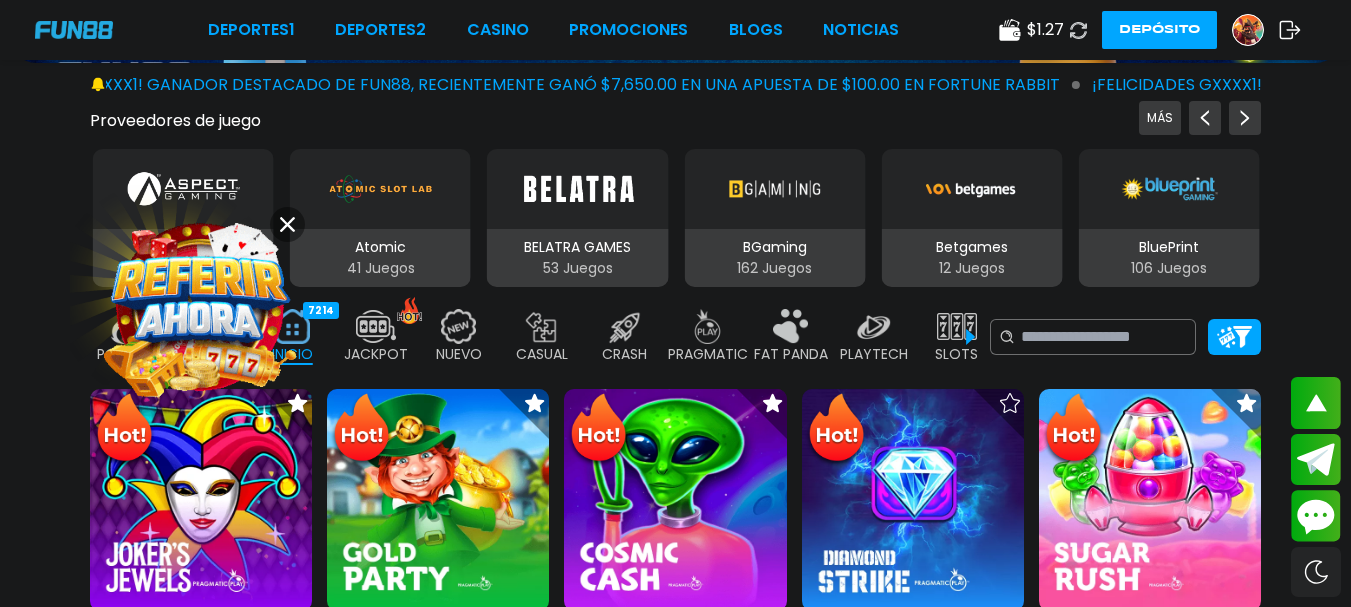click 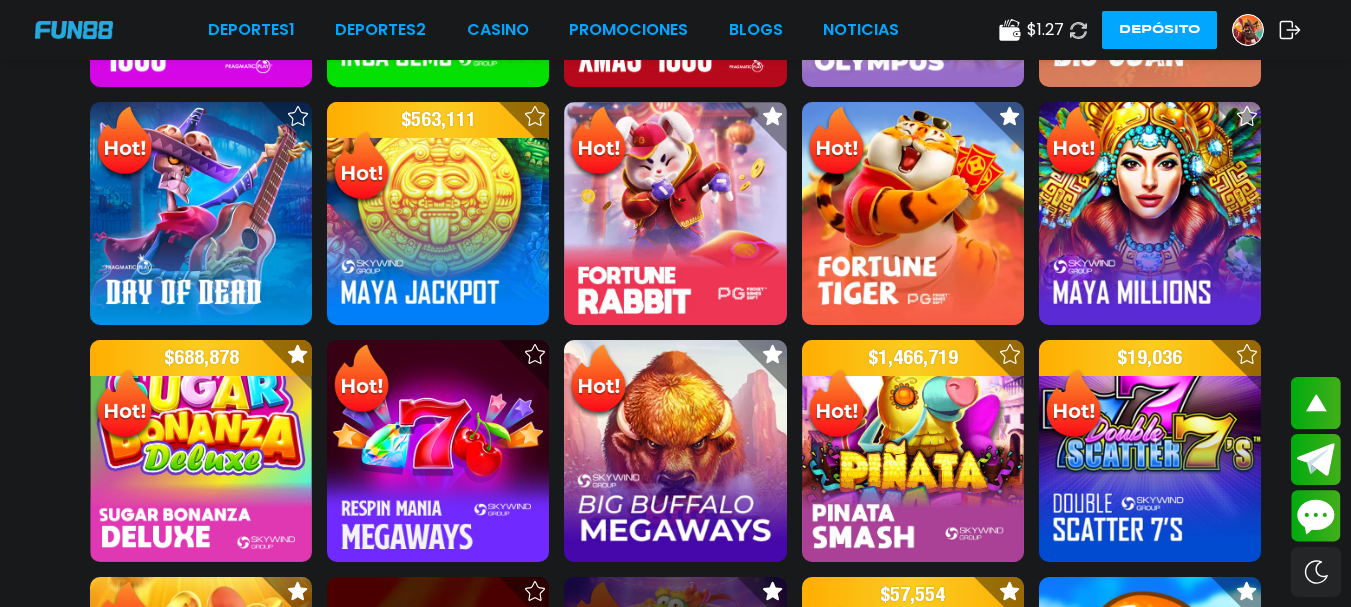 scroll, scrollTop: 1564, scrollLeft: 0, axis: vertical 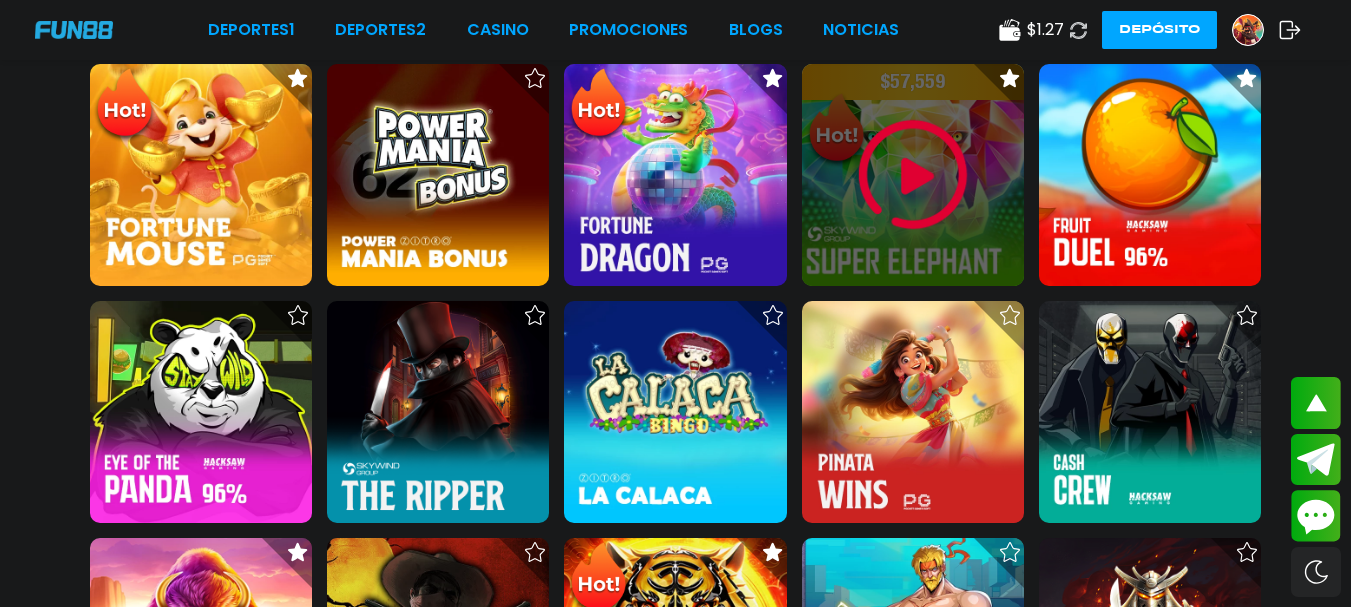 click at bounding box center [913, 175] 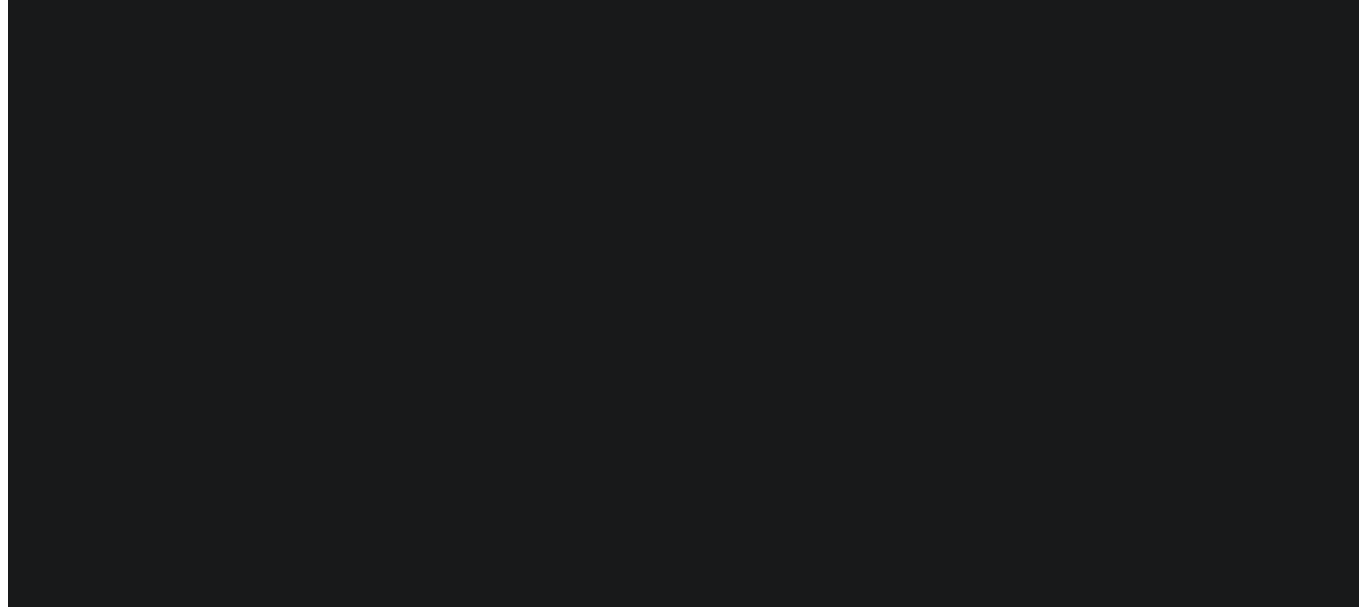 scroll, scrollTop: 0, scrollLeft: 0, axis: both 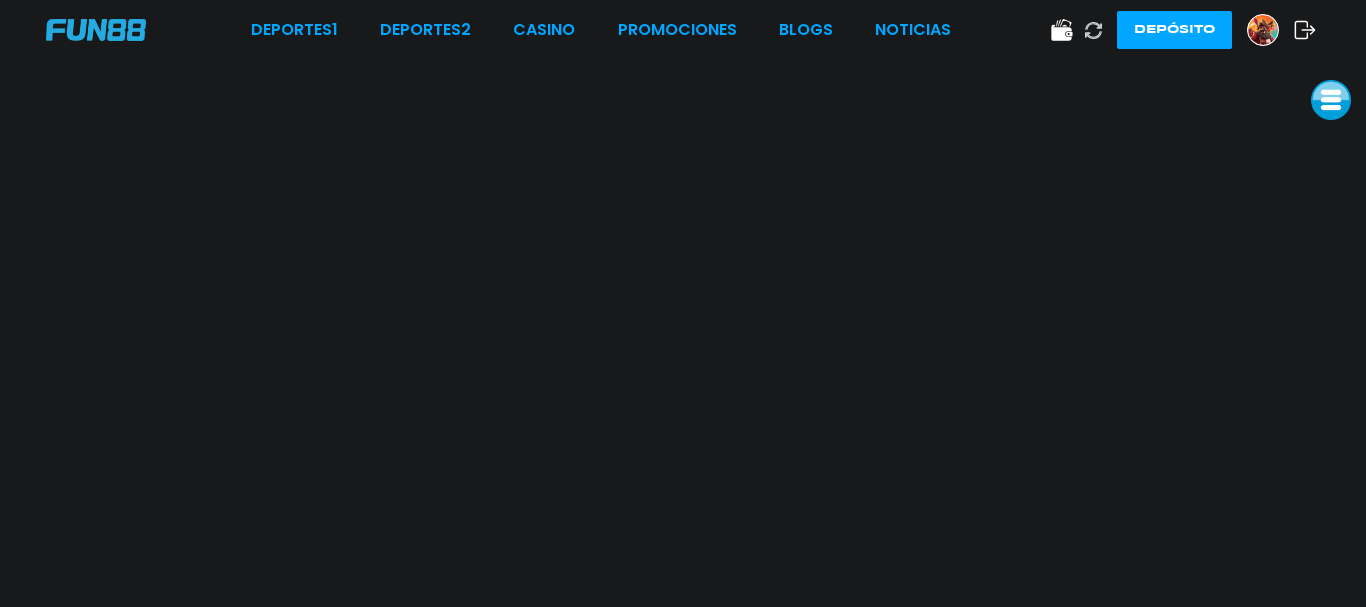 click 